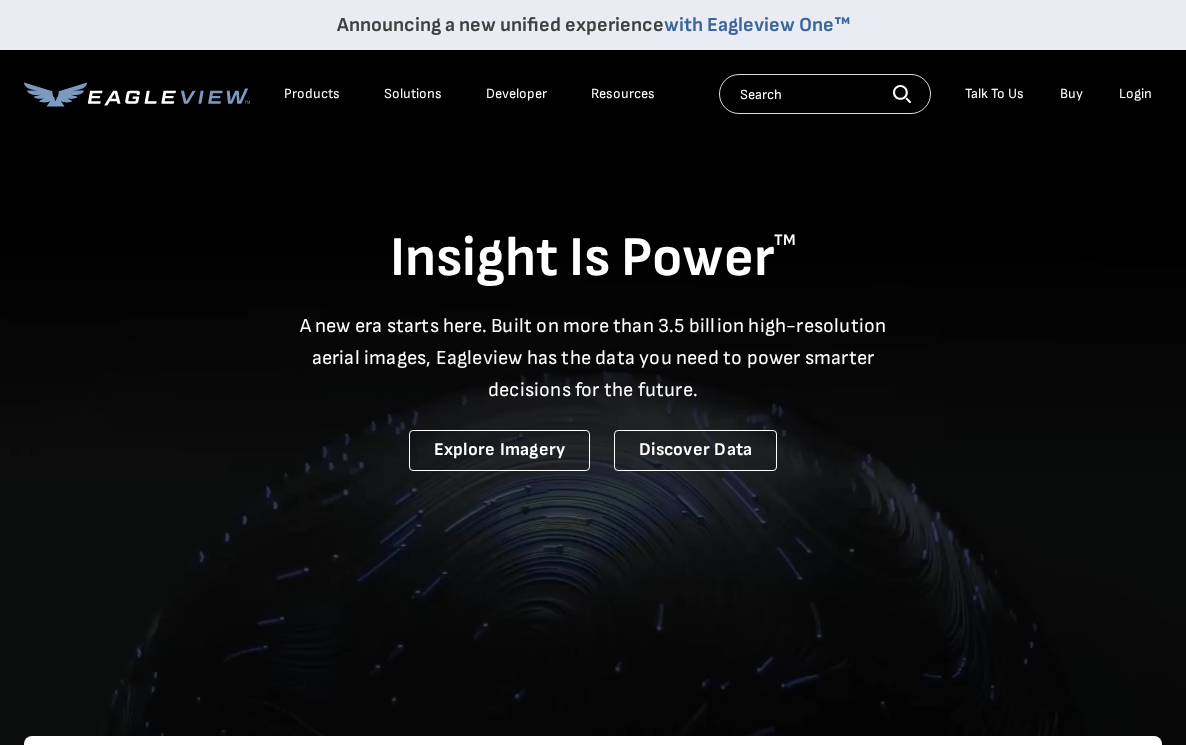 scroll, scrollTop: 0, scrollLeft: 0, axis: both 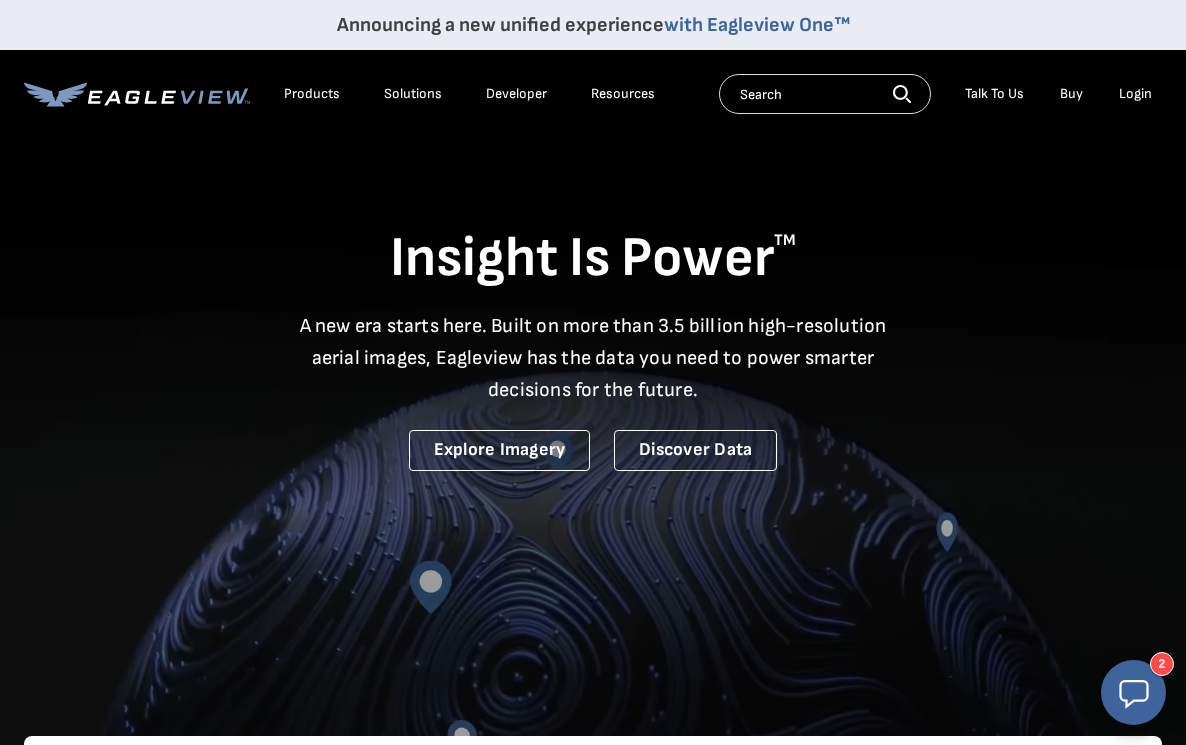 click 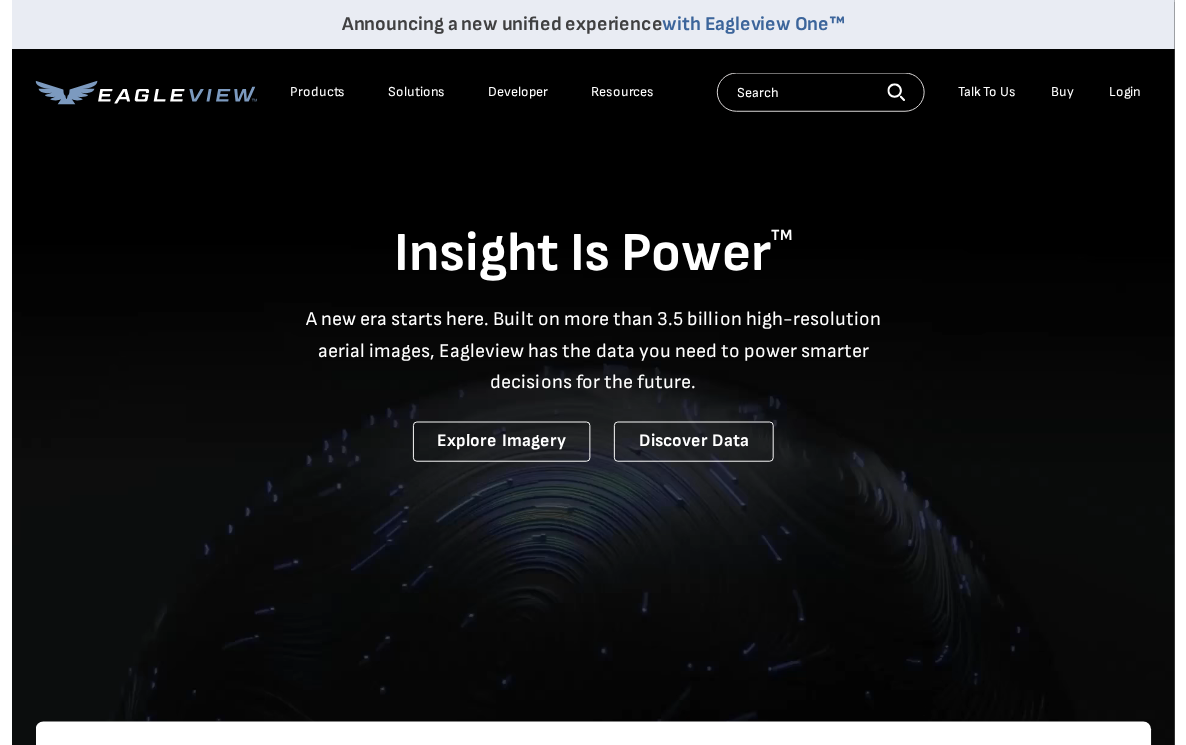 scroll, scrollTop: 0, scrollLeft: 0, axis: both 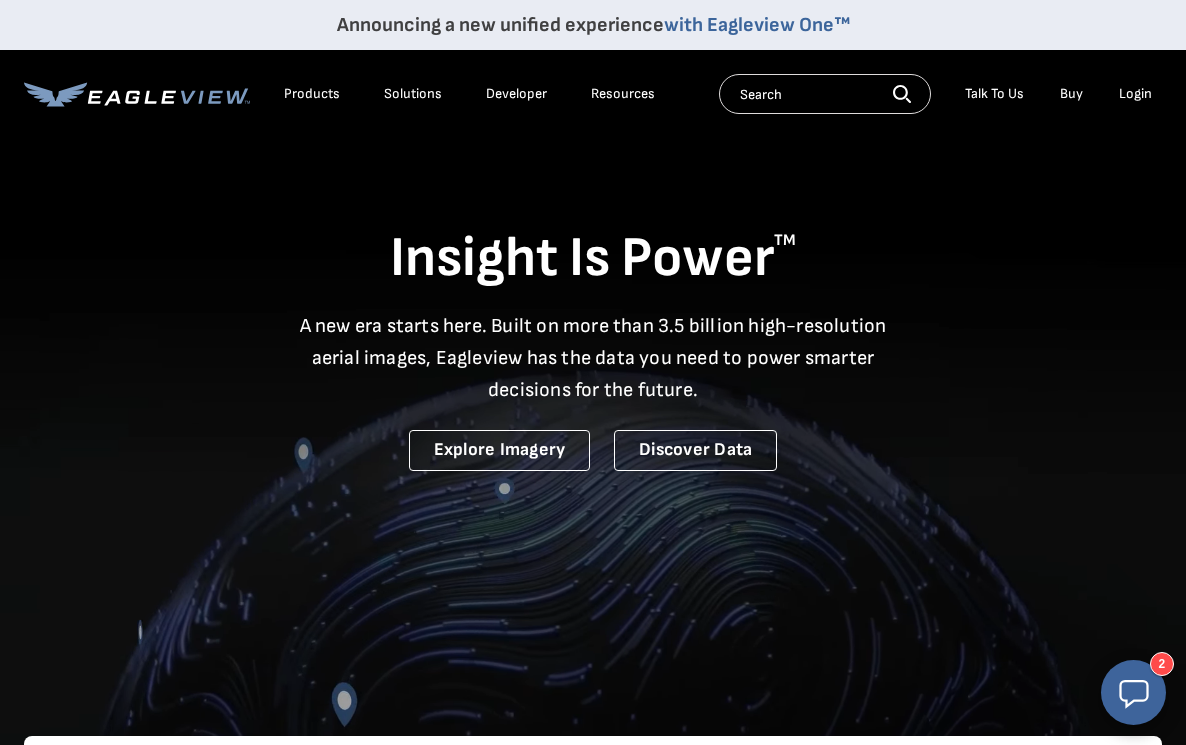 click on "Login" at bounding box center (1135, 94) 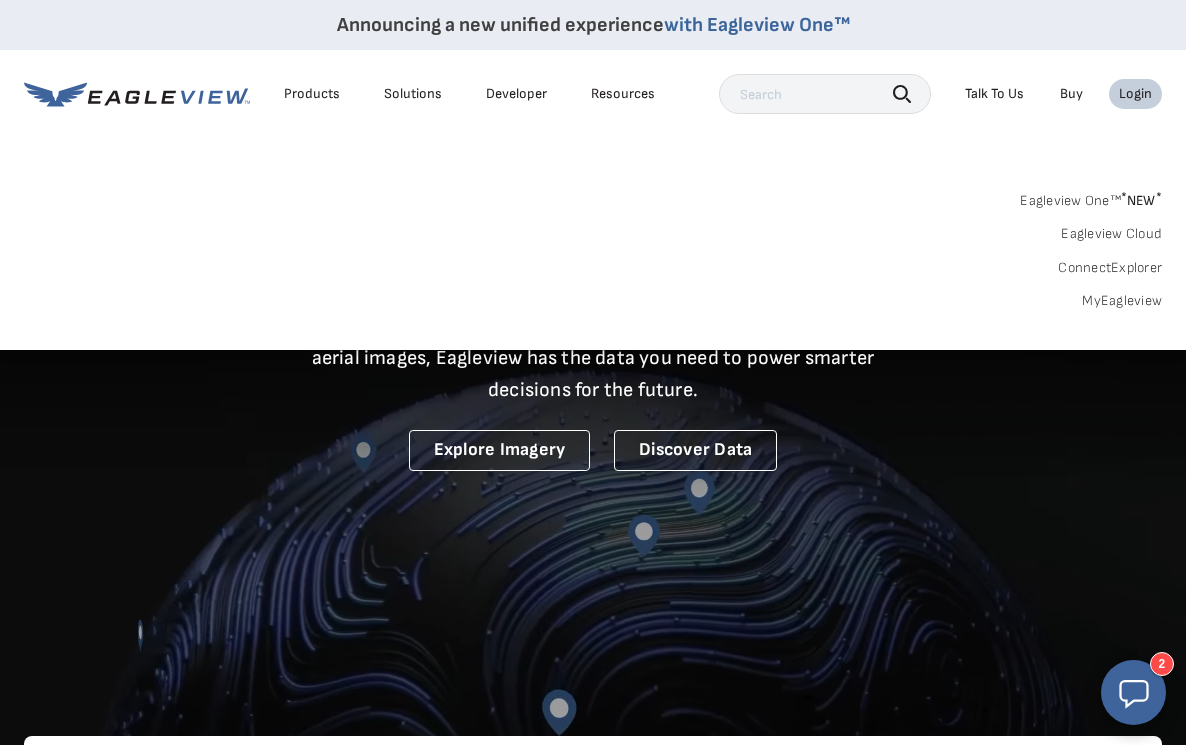 click on "MyEagleview" at bounding box center (1122, 301) 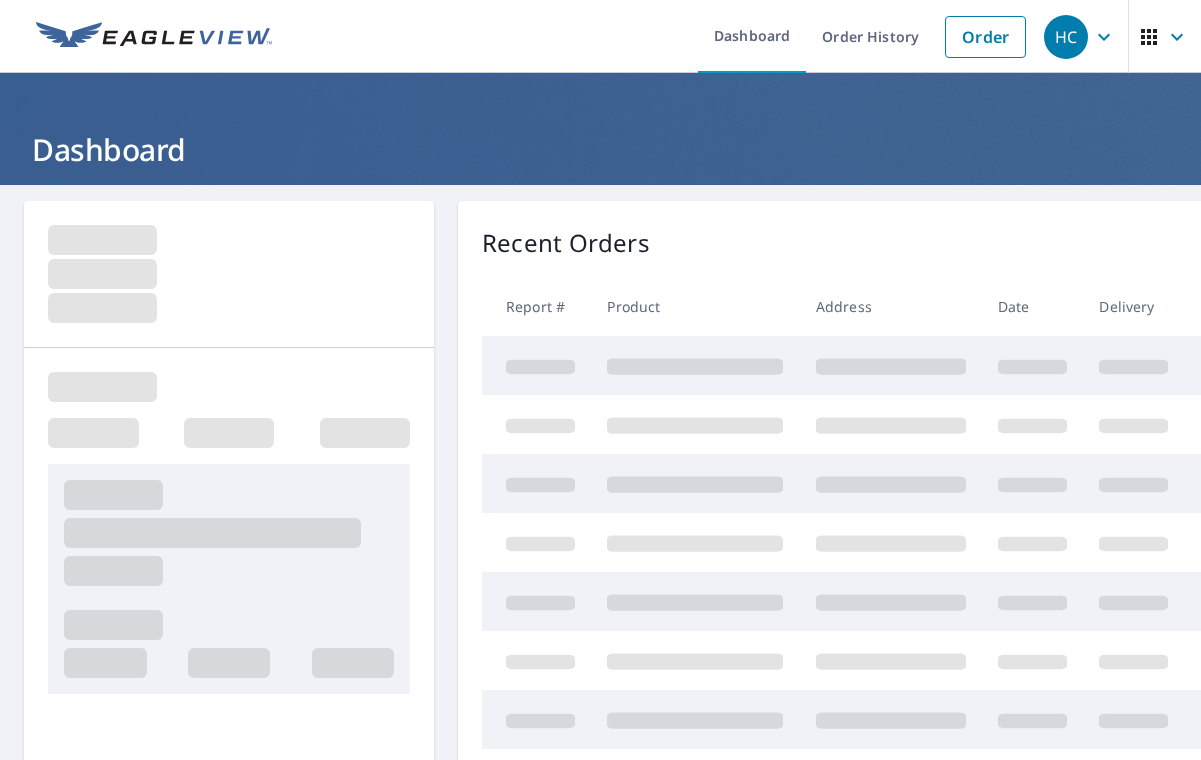 scroll, scrollTop: 0, scrollLeft: 0, axis: both 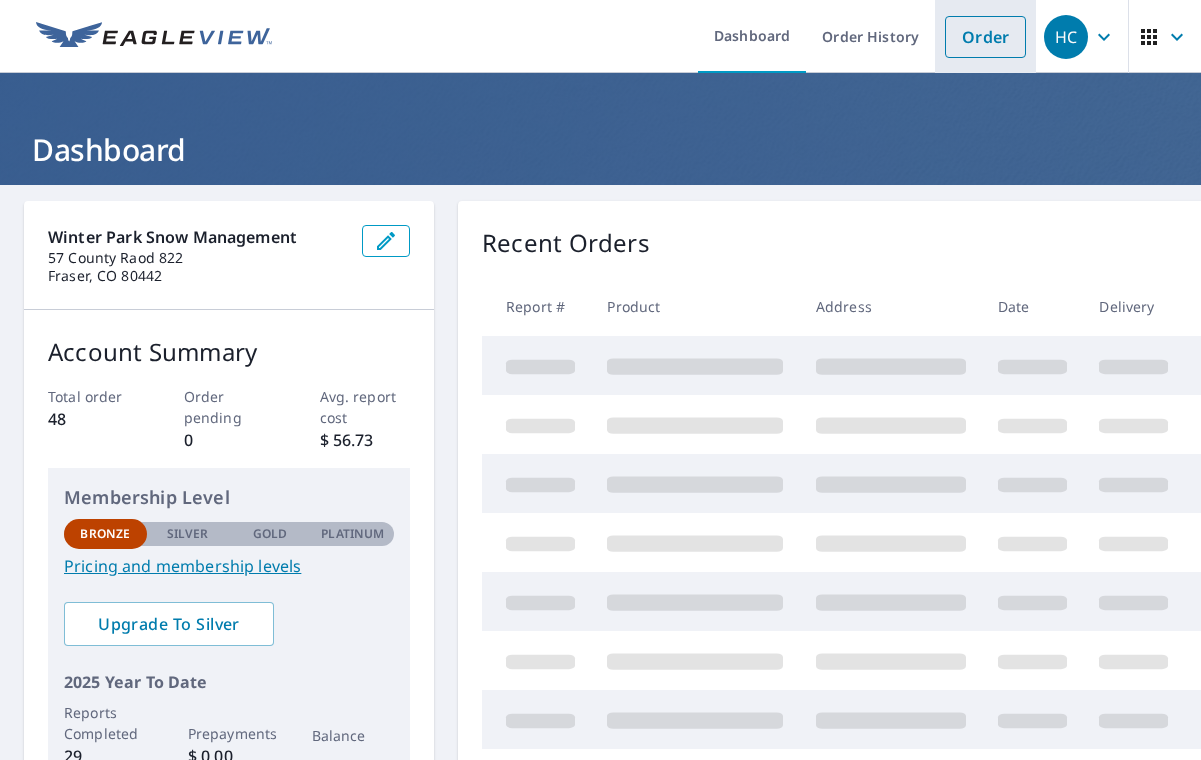 click on "Order" at bounding box center (985, 37) 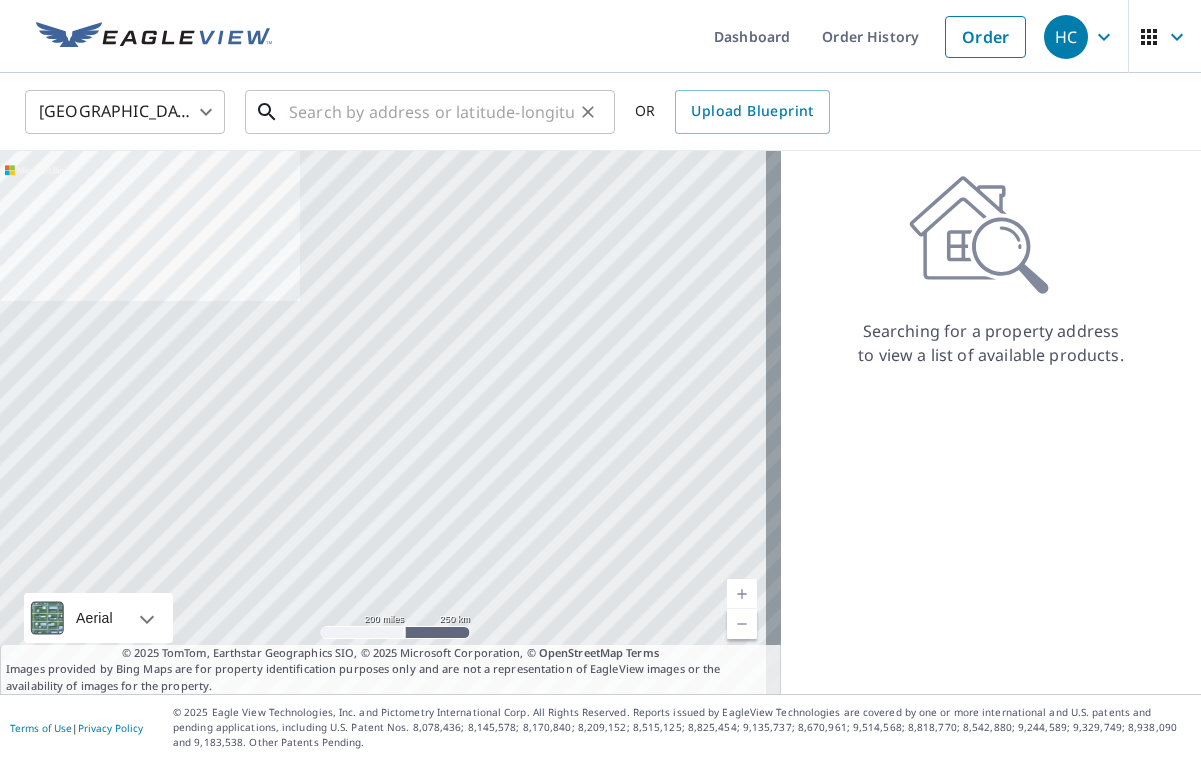 click at bounding box center [431, 112] 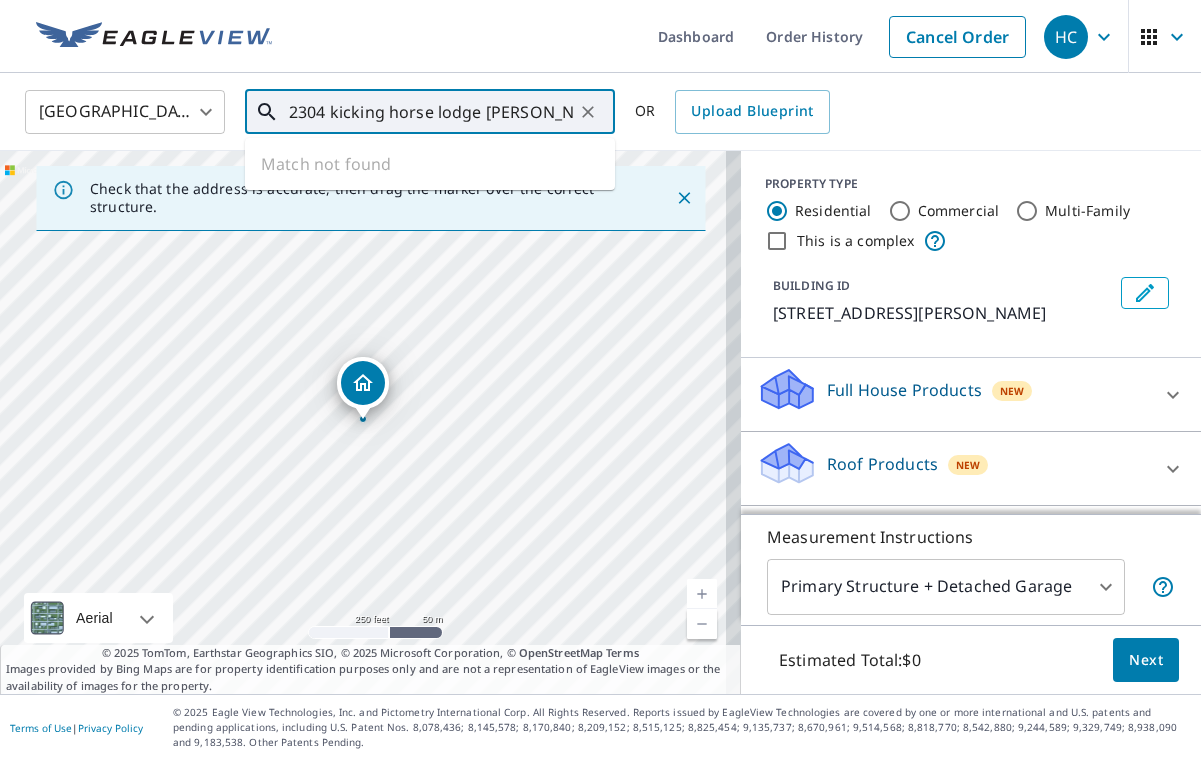 click on "2304 kicking horse lodge [PERSON_NAME]" at bounding box center [431, 112] 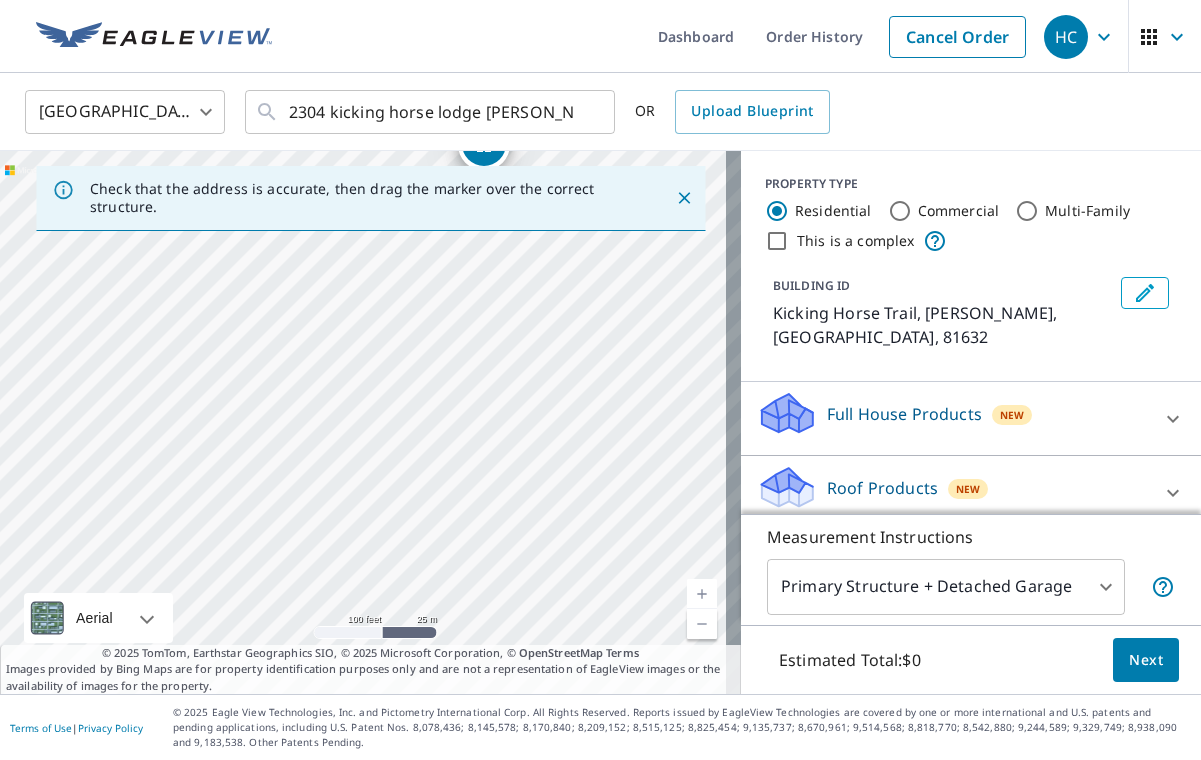 drag, startPoint x: 305, startPoint y: 509, endPoint x: 536, endPoint y: 240, distance: 354.57297 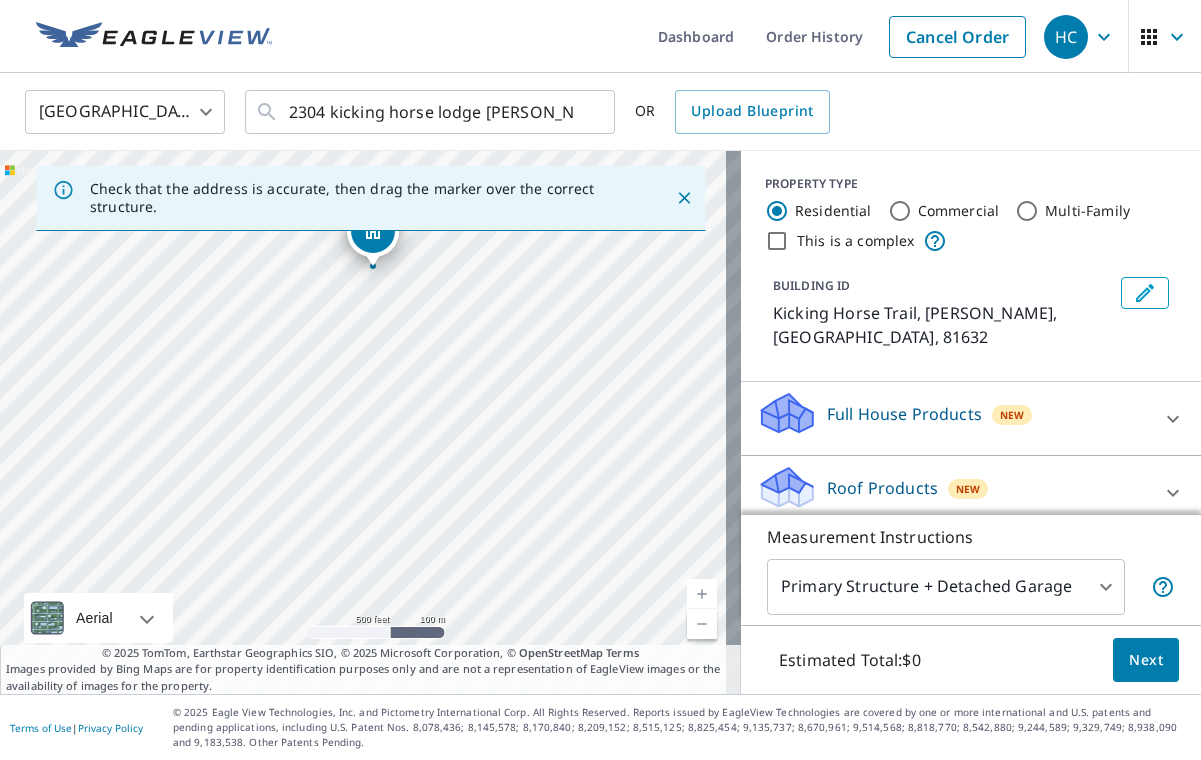 drag, startPoint x: 473, startPoint y: 503, endPoint x: 340, endPoint y: 411, distance: 161.71889 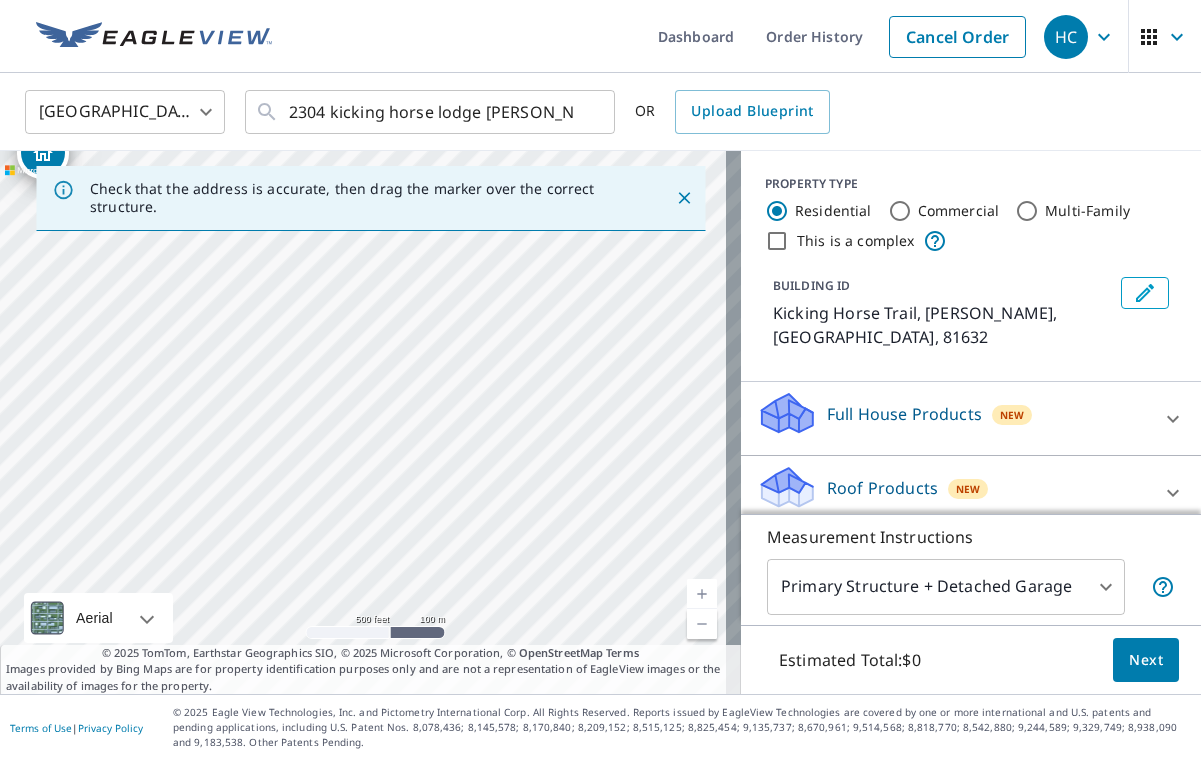 drag, startPoint x: 605, startPoint y: 488, endPoint x: 275, endPoint y: 410, distance: 339.0929 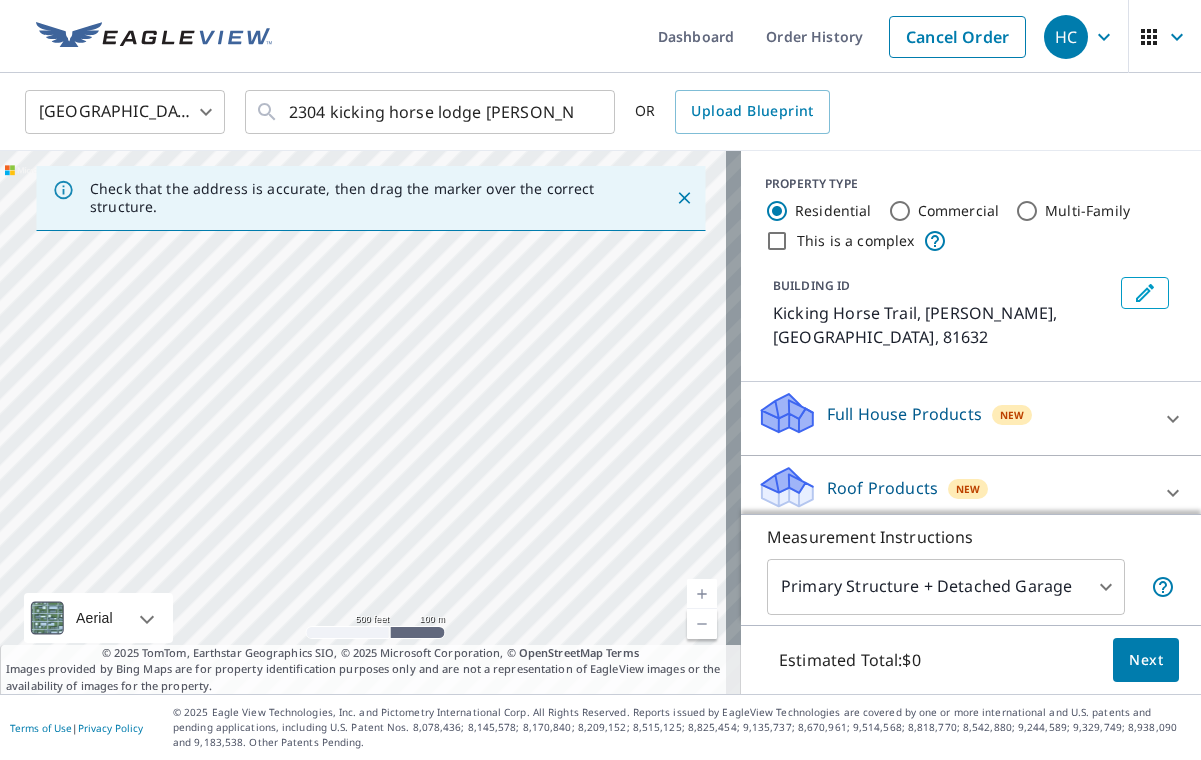 drag, startPoint x: 531, startPoint y: 431, endPoint x: 276, endPoint y: 644, distance: 332.25592 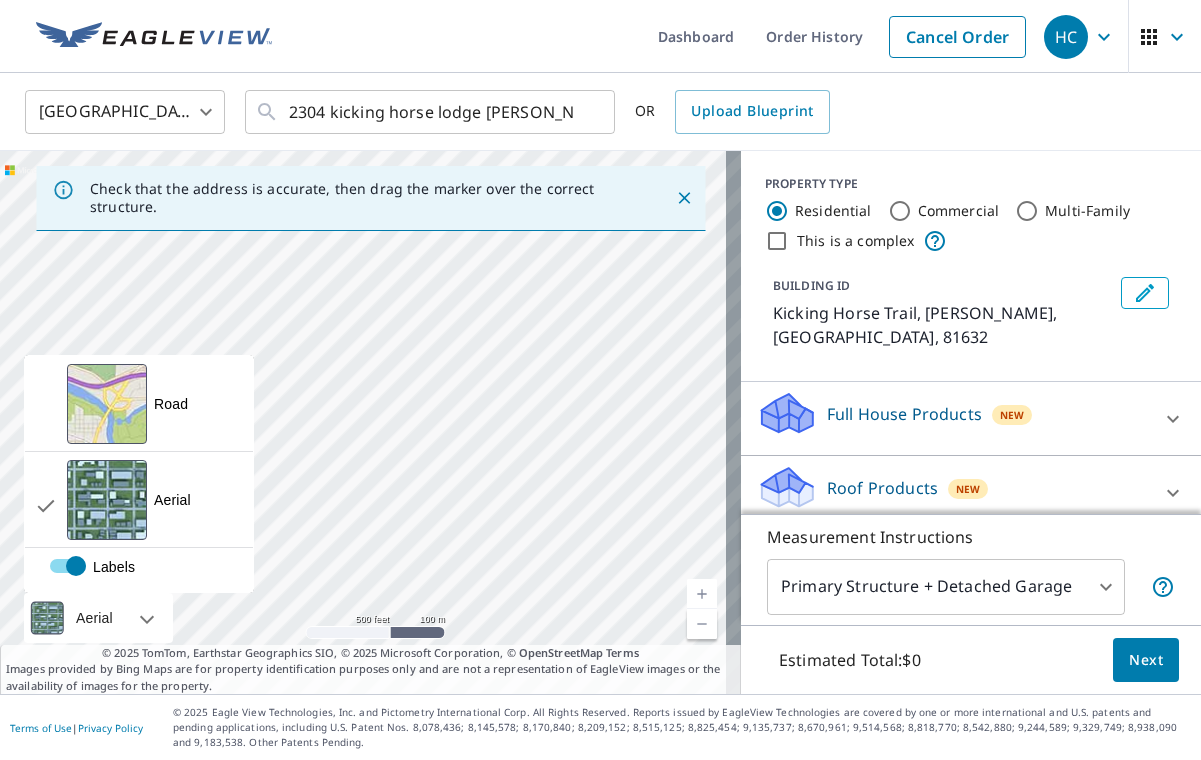 drag, startPoint x: 623, startPoint y: 461, endPoint x: 118, endPoint y: 582, distance: 519.29376 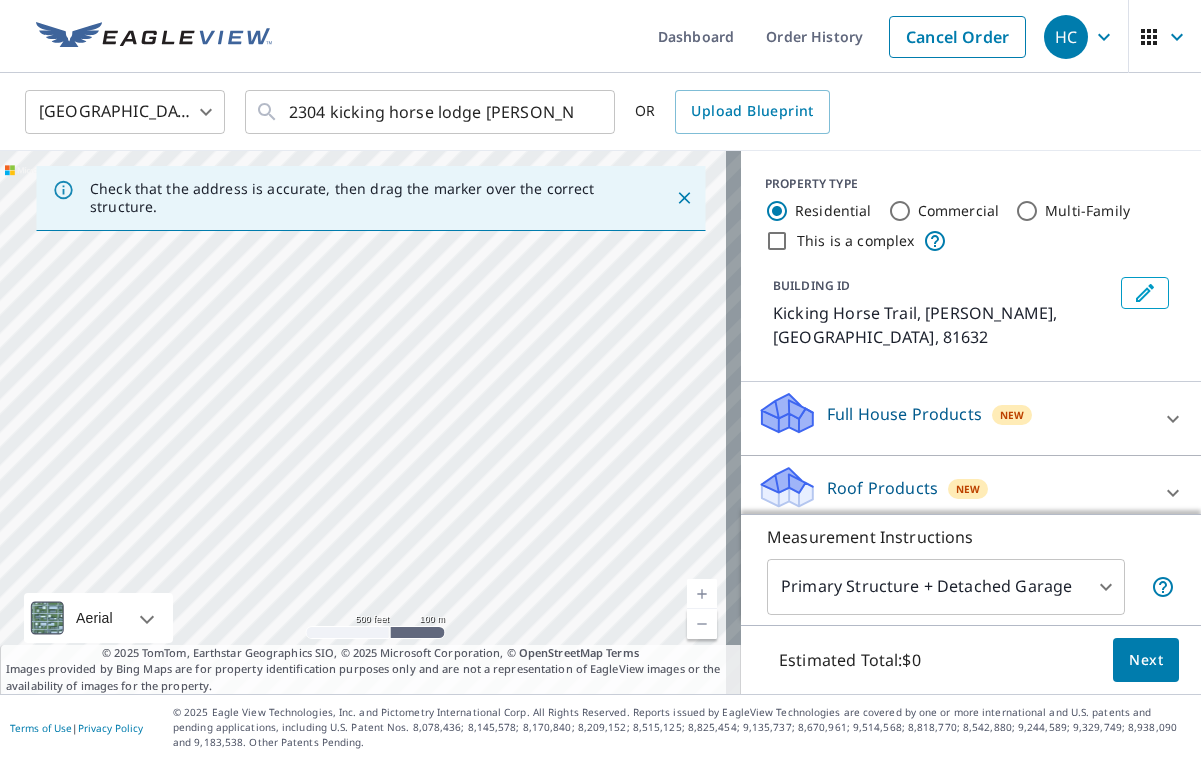 click on "Kicking Horse Trail [PERSON_NAME], CO 81632" at bounding box center (370, 422) 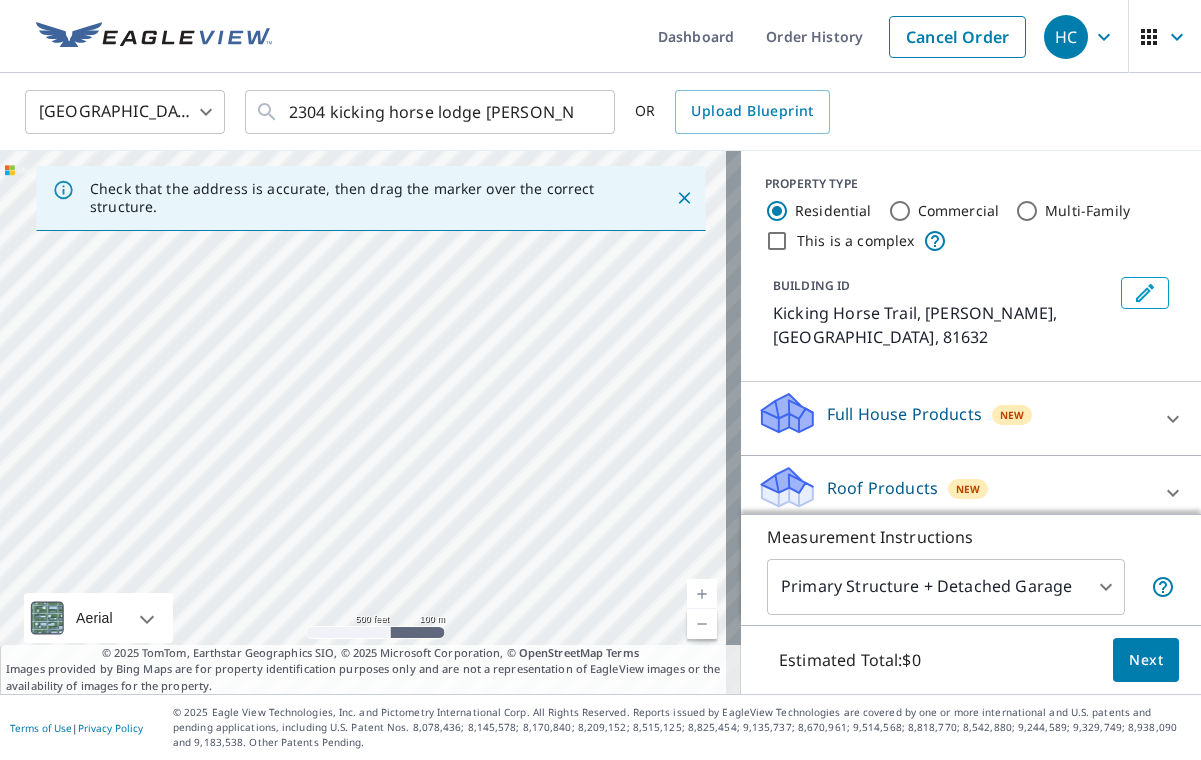 drag, startPoint x: 594, startPoint y: 526, endPoint x: 261, endPoint y: 431, distance: 346.286 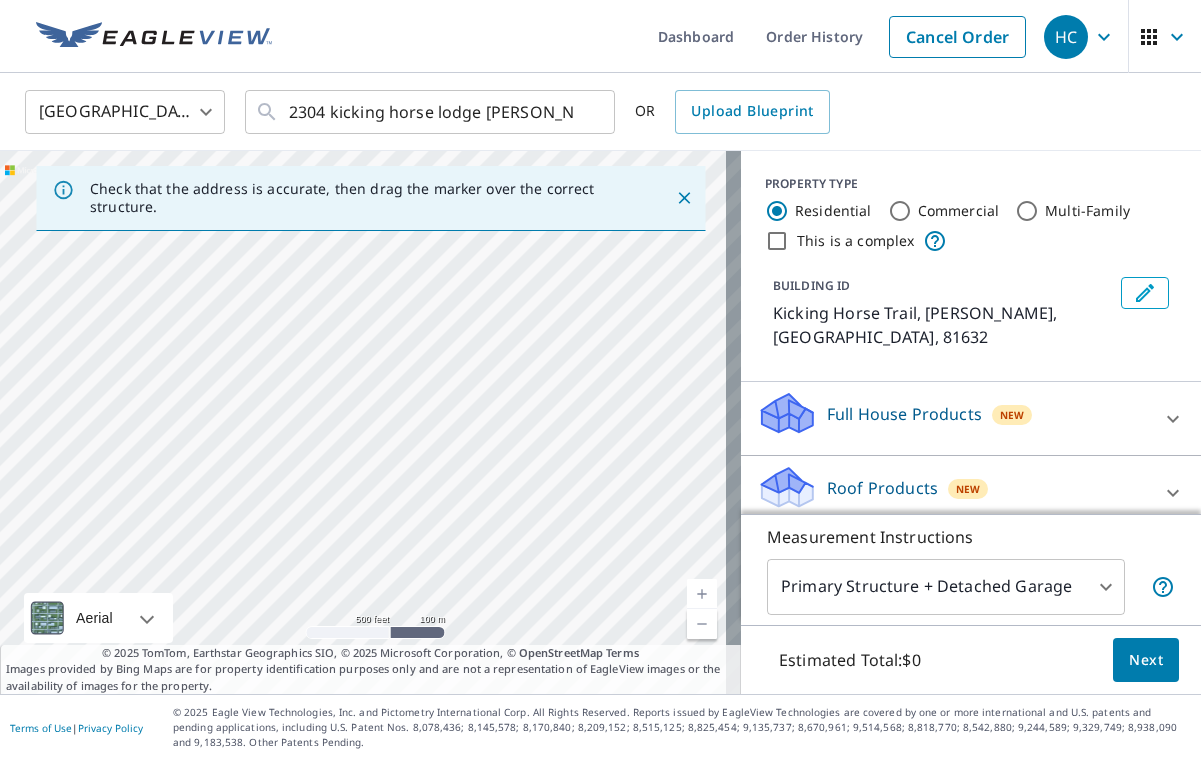 drag, startPoint x: 494, startPoint y: 412, endPoint x: 526, endPoint y: 636, distance: 226.27417 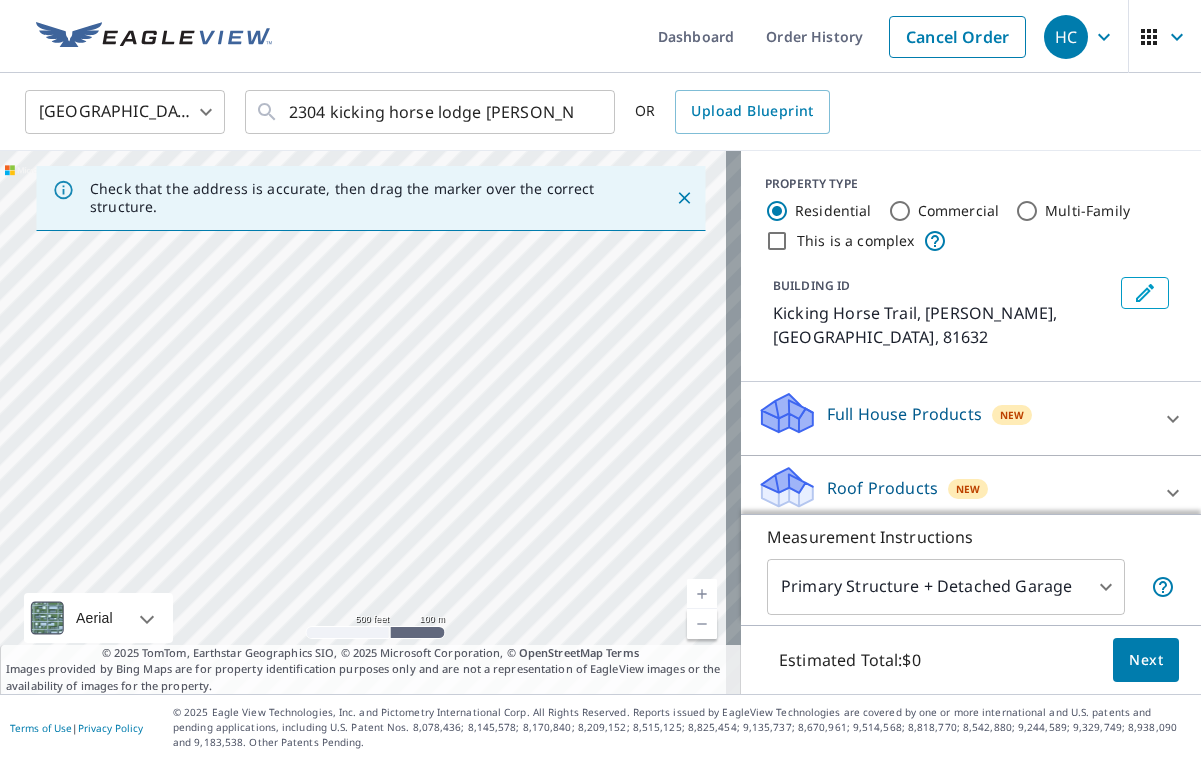 drag, startPoint x: 548, startPoint y: 480, endPoint x: 228, endPoint y: 418, distance: 325.95093 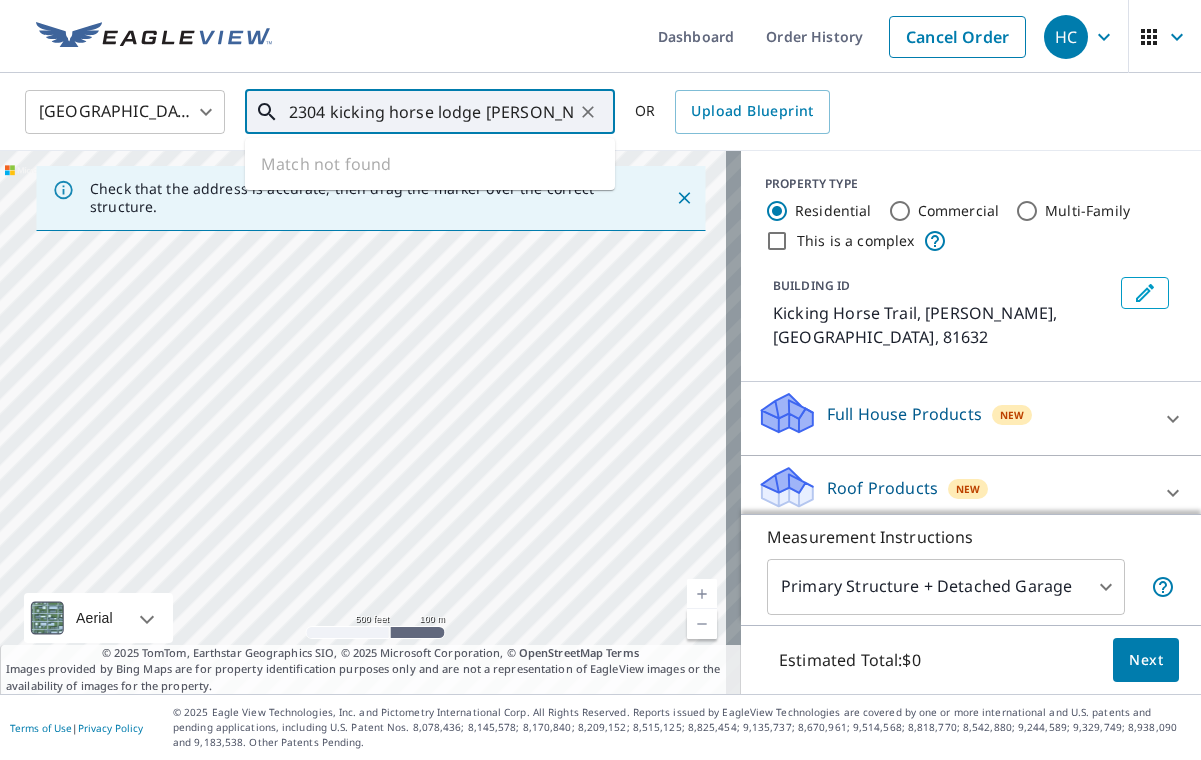 drag, startPoint x: 330, startPoint y: 108, endPoint x: 244, endPoint y: 108, distance: 86 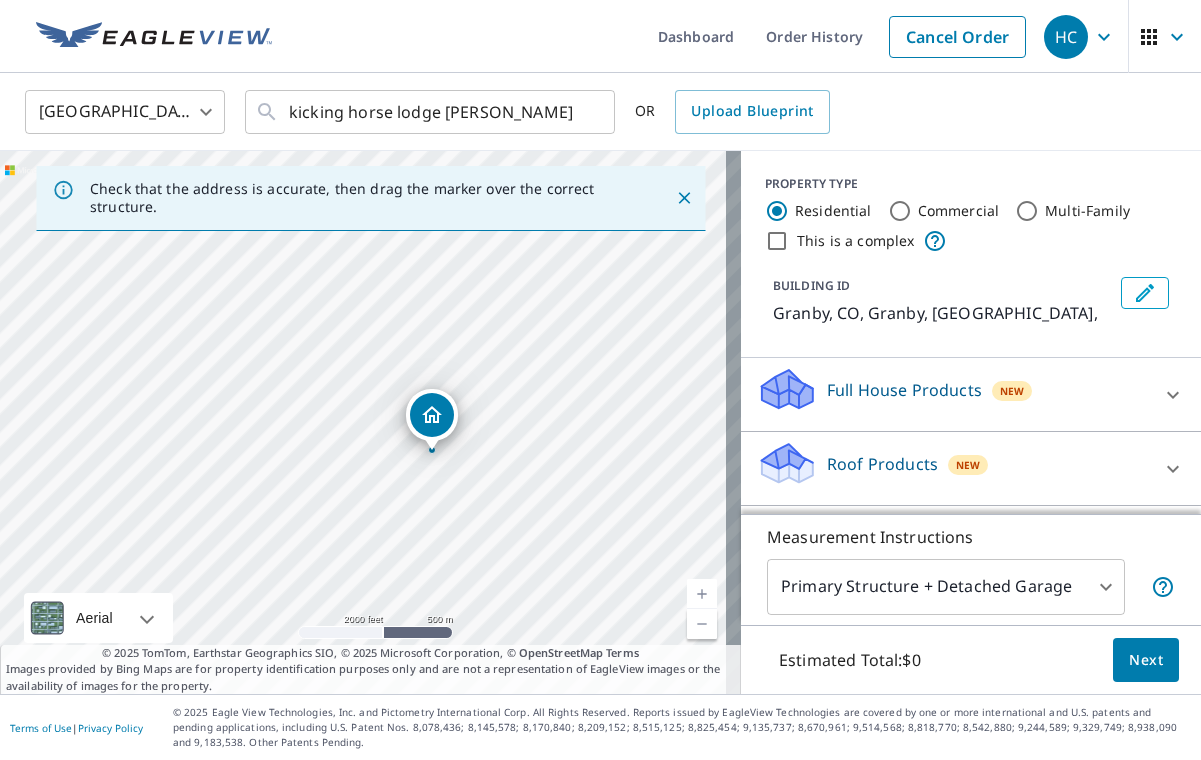 drag, startPoint x: 418, startPoint y: 357, endPoint x: 448, endPoint y: 439, distance: 87.31552 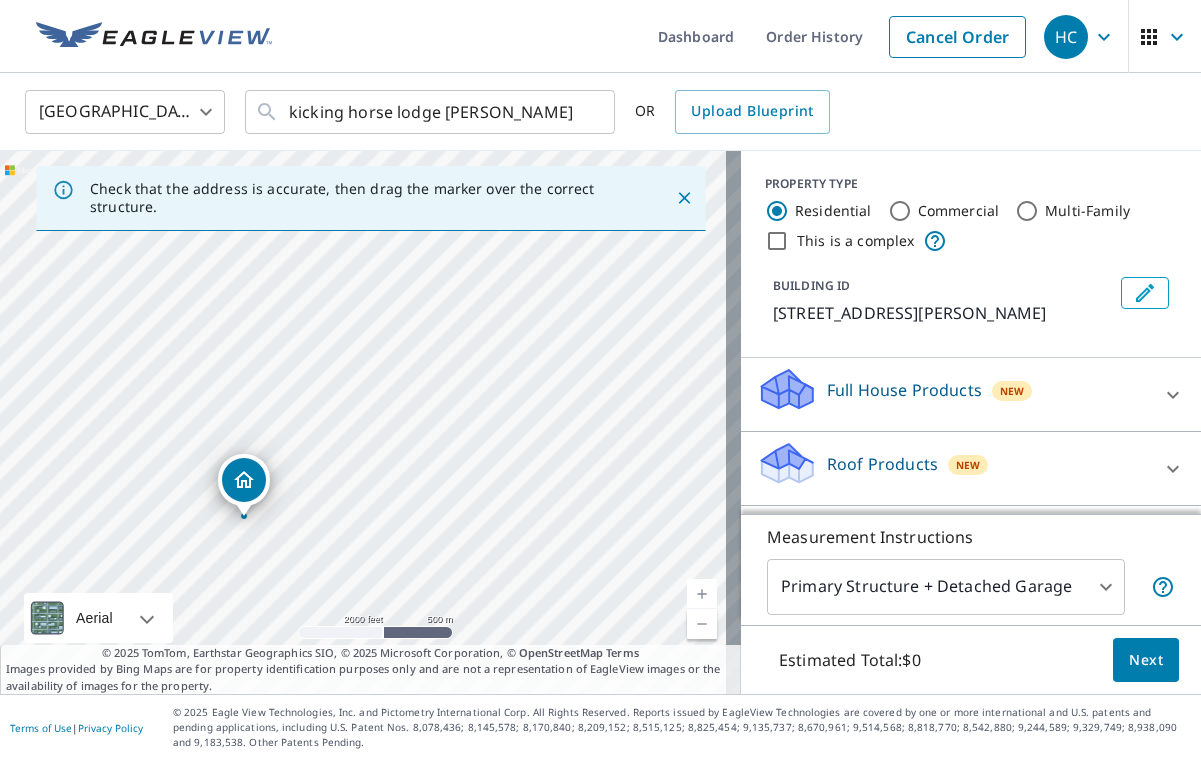 drag, startPoint x: 359, startPoint y: 262, endPoint x: 204, endPoint y: 363, distance: 185.0027 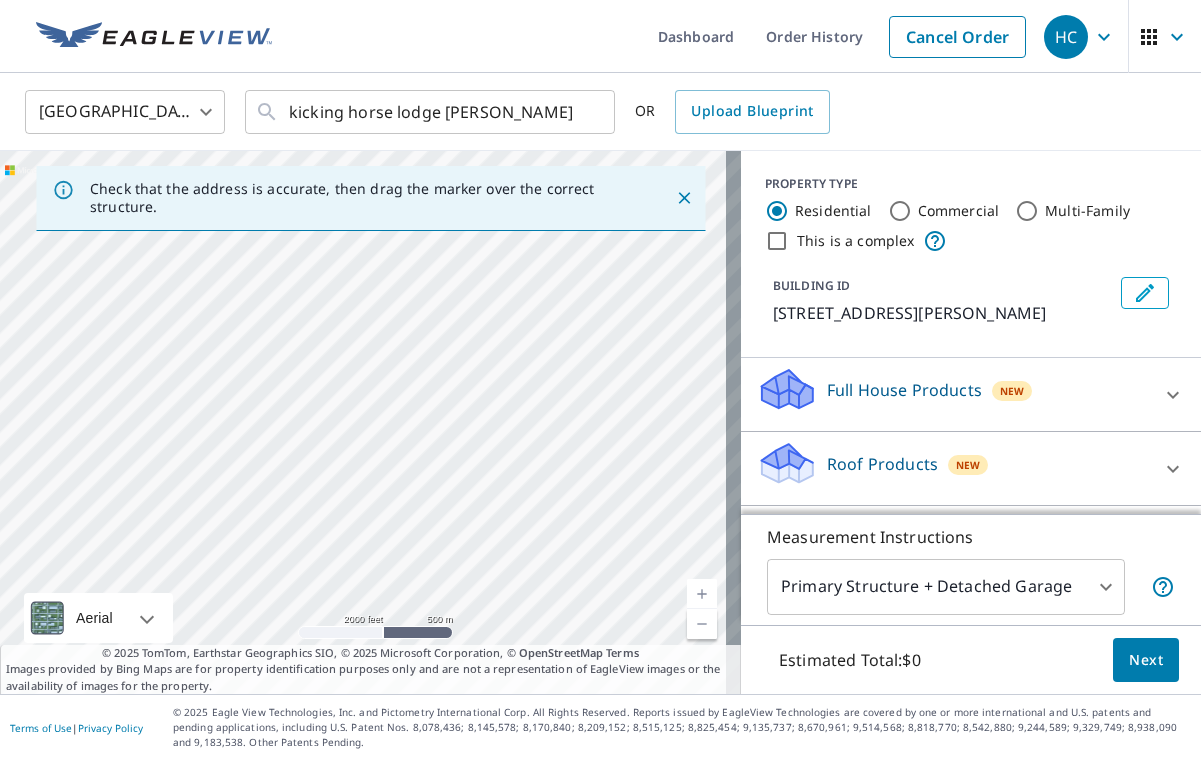 drag, startPoint x: 597, startPoint y: 399, endPoint x: 254, endPoint y: 356, distance: 345.6848 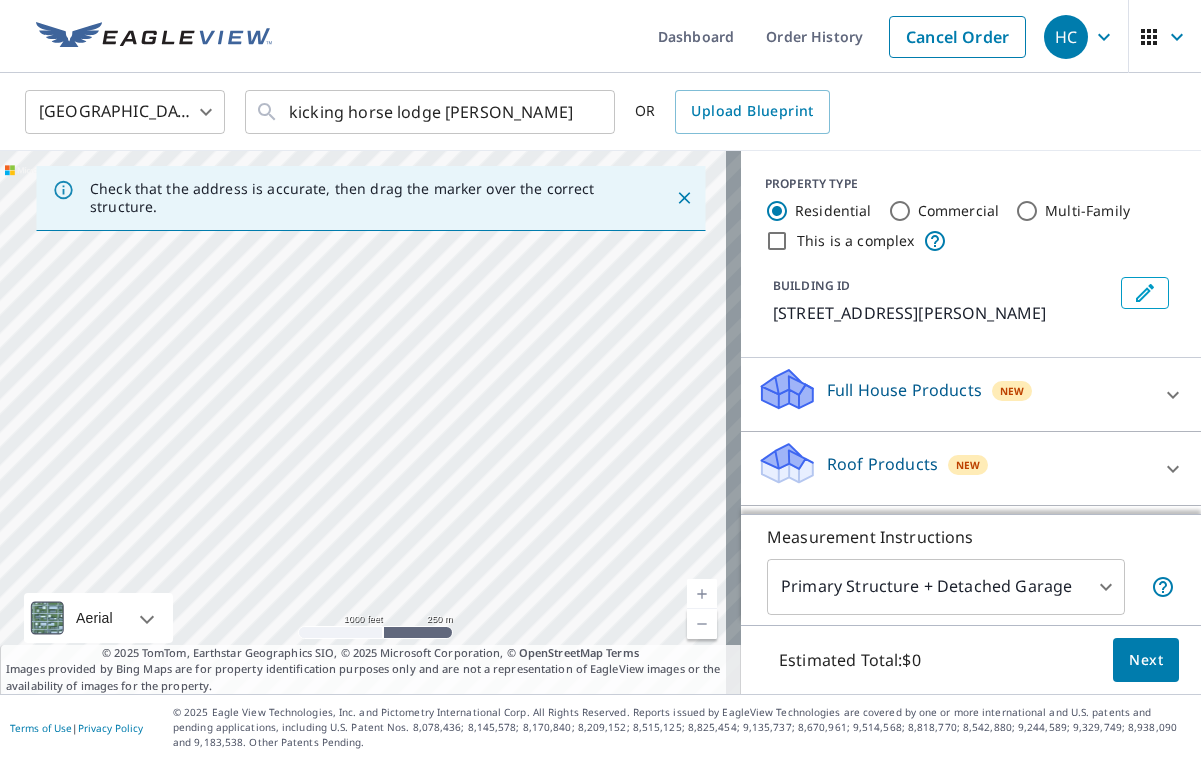 drag, startPoint x: 233, startPoint y: 335, endPoint x: 537, endPoint y: 395, distance: 309.86447 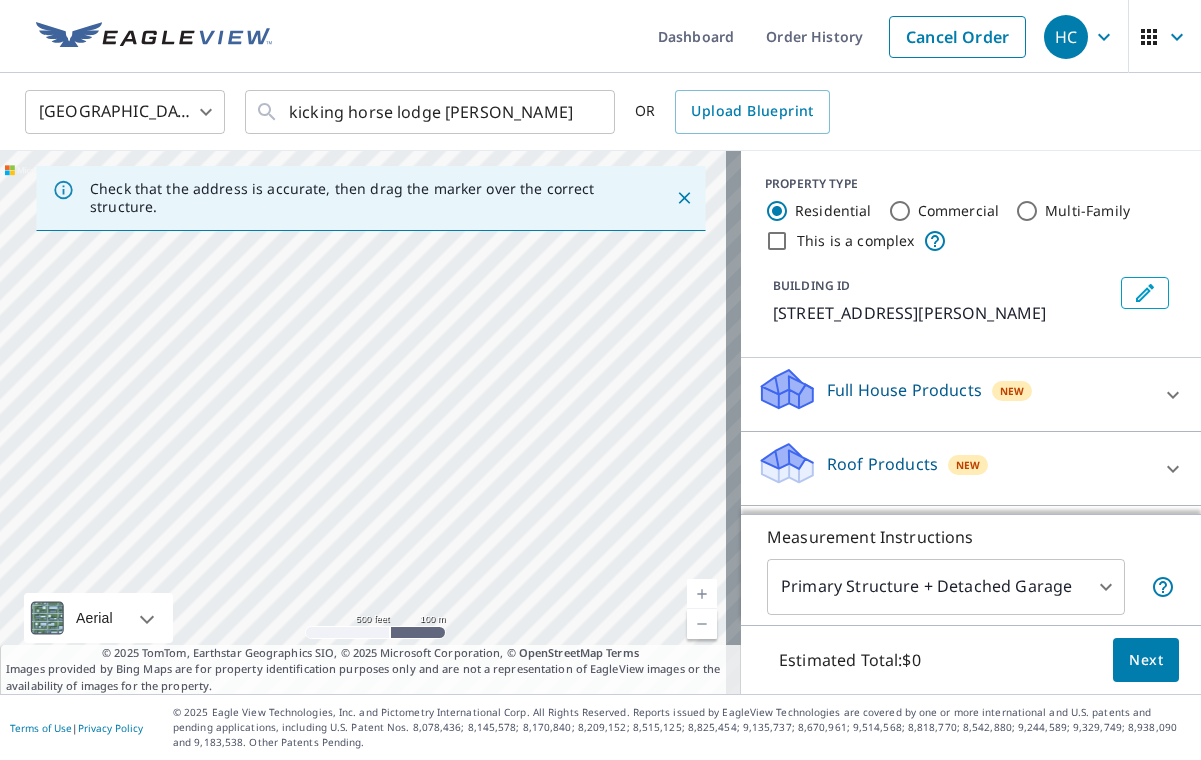 drag, startPoint x: 149, startPoint y: 333, endPoint x: 586, endPoint y: 420, distance: 445.57602 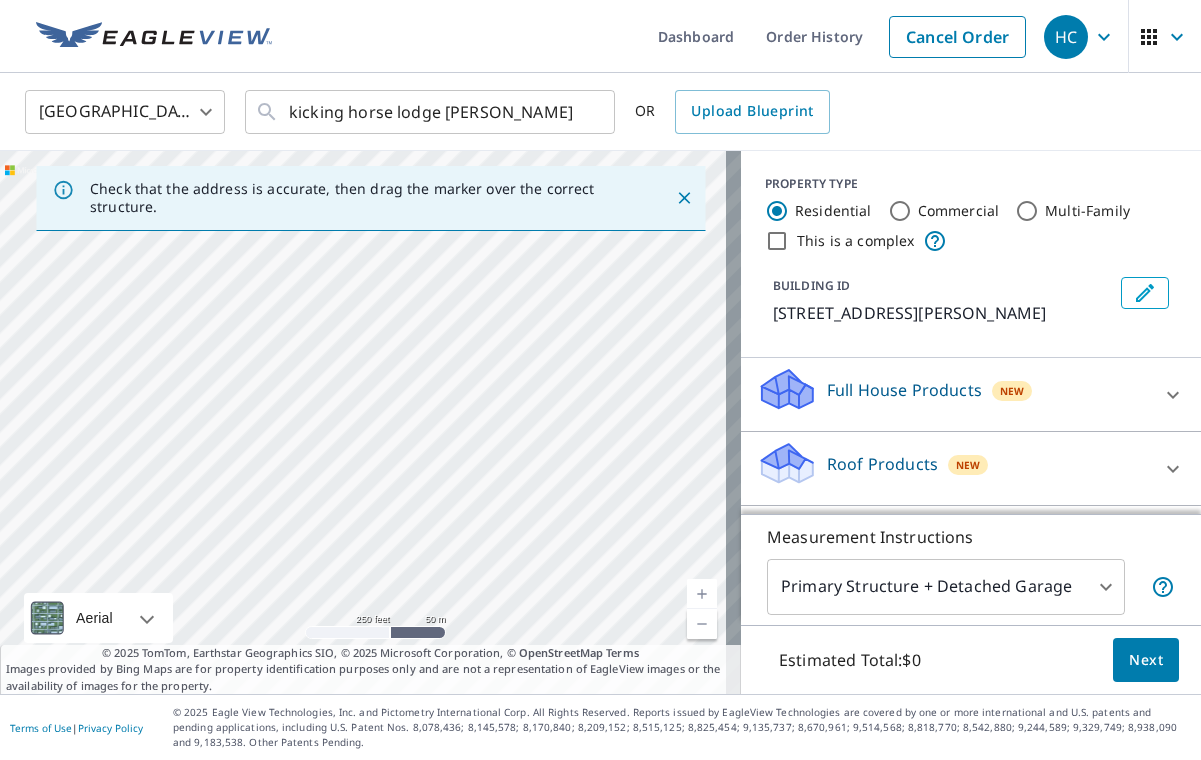 drag, startPoint x: 440, startPoint y: 448, endPoint x: -29, endPoint y: 337, distance: 481.95642 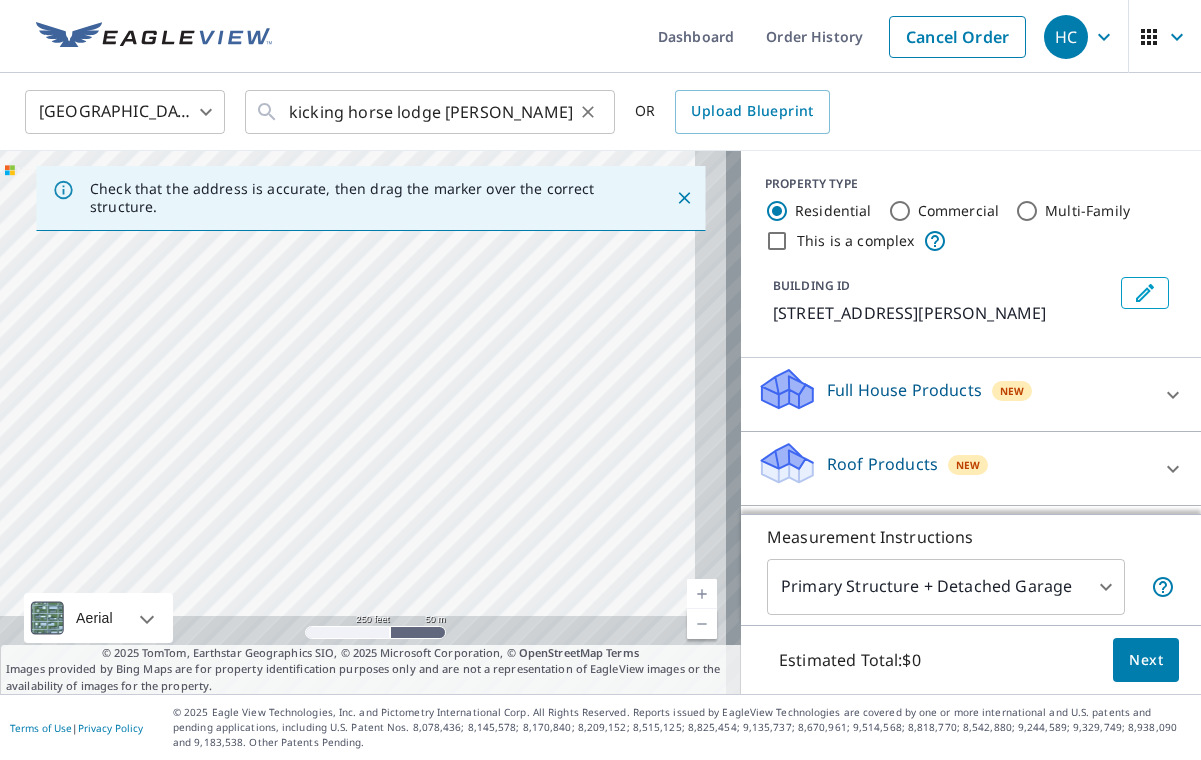 drag, startPoint x: 473, startPoint y: 407, endPoint x: 325, endPoint y: 94, distance: 346.2268 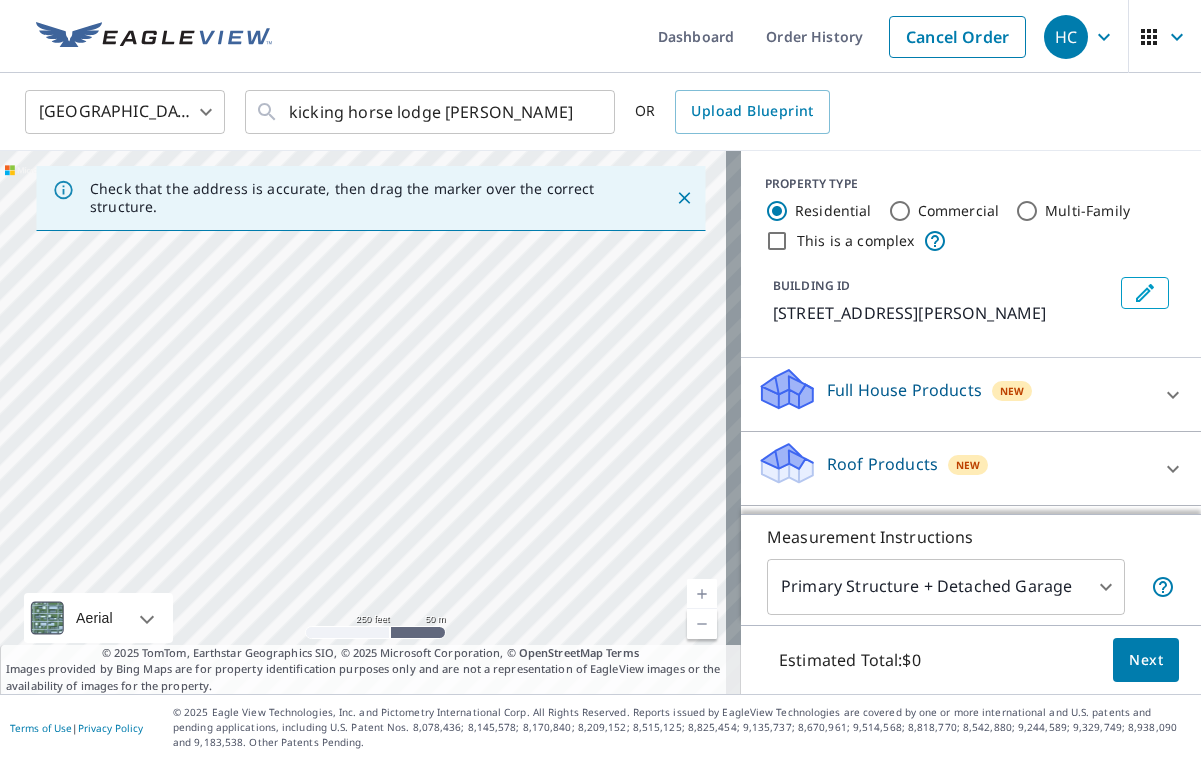 click on "Check that the address is accurate, then drag the marker over the correct structure." at bounding box center [370, 198] 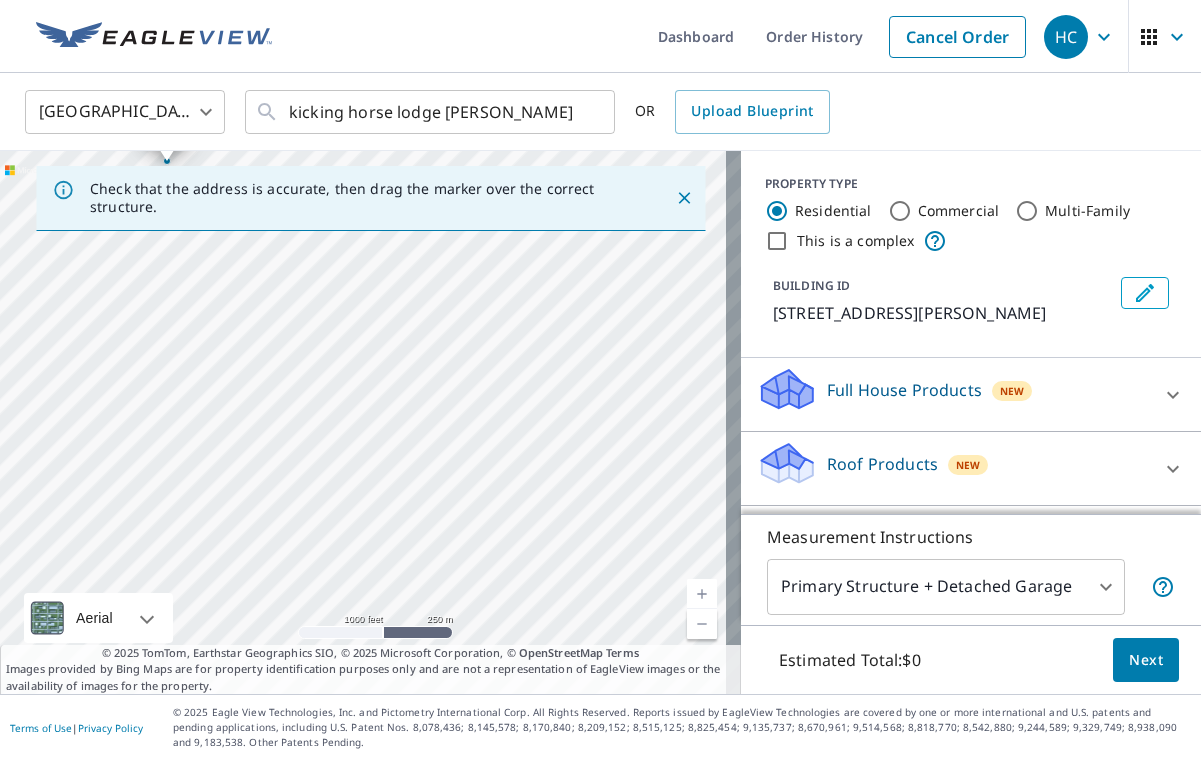 drag, startPoint x: 511, startPoint y: 572, endPoint x: 385, endPoint y: 288, distance: 310.69598 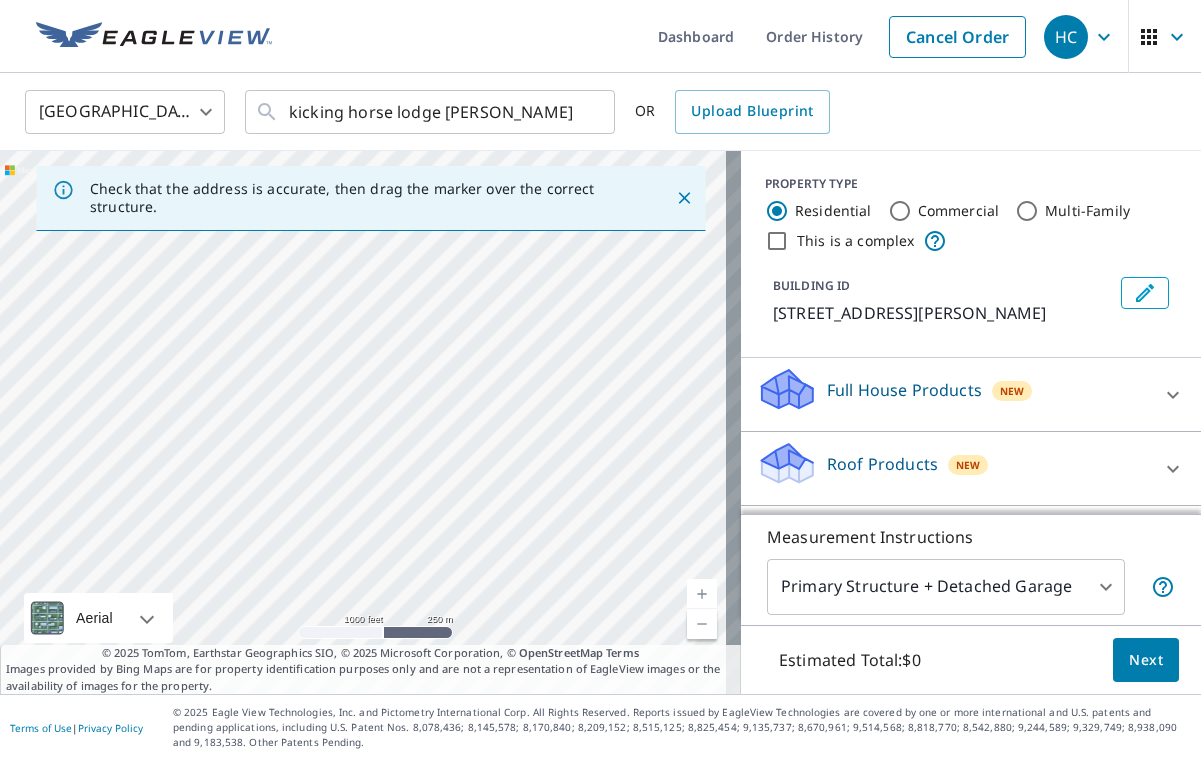 drag, startPoint x: 436, startPoint y: 521, endPoint x: 409, endPoint y: 360, distance: 163.24828 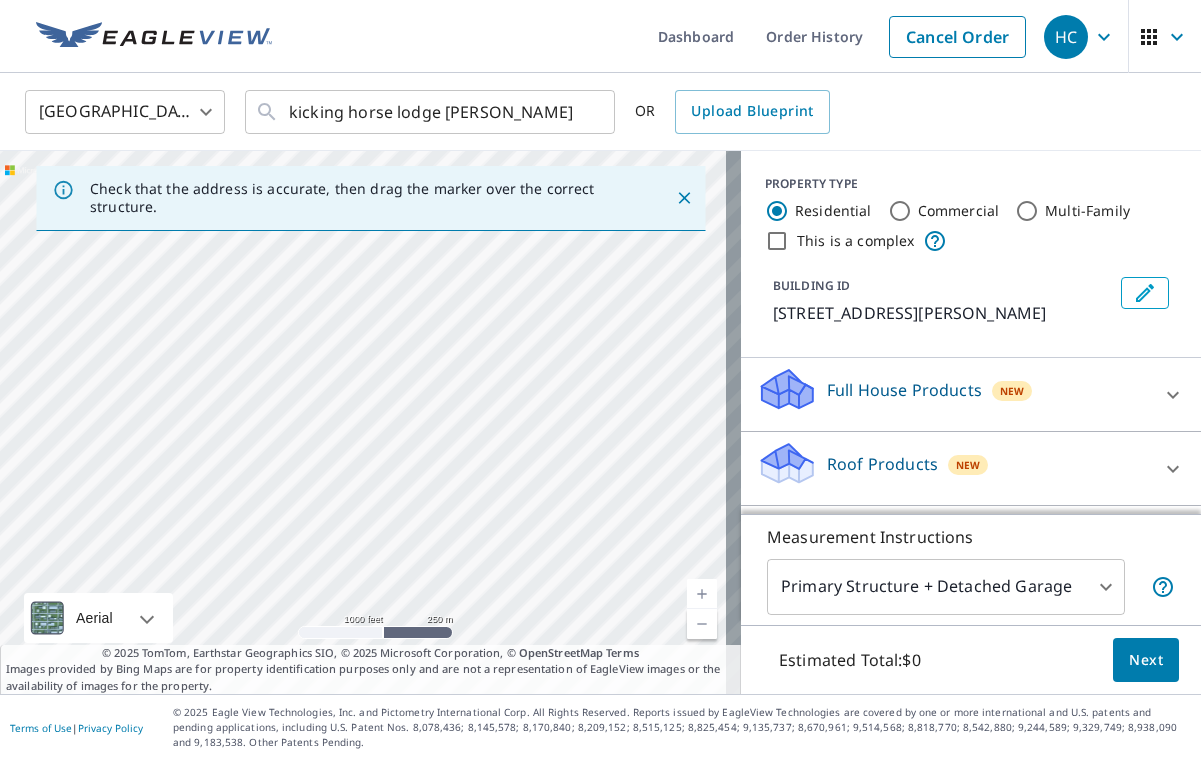 drag, startPoint x: 516, startPoint y: 371, endPoint x: 386, endPoint y: 492, distance: 177.59785 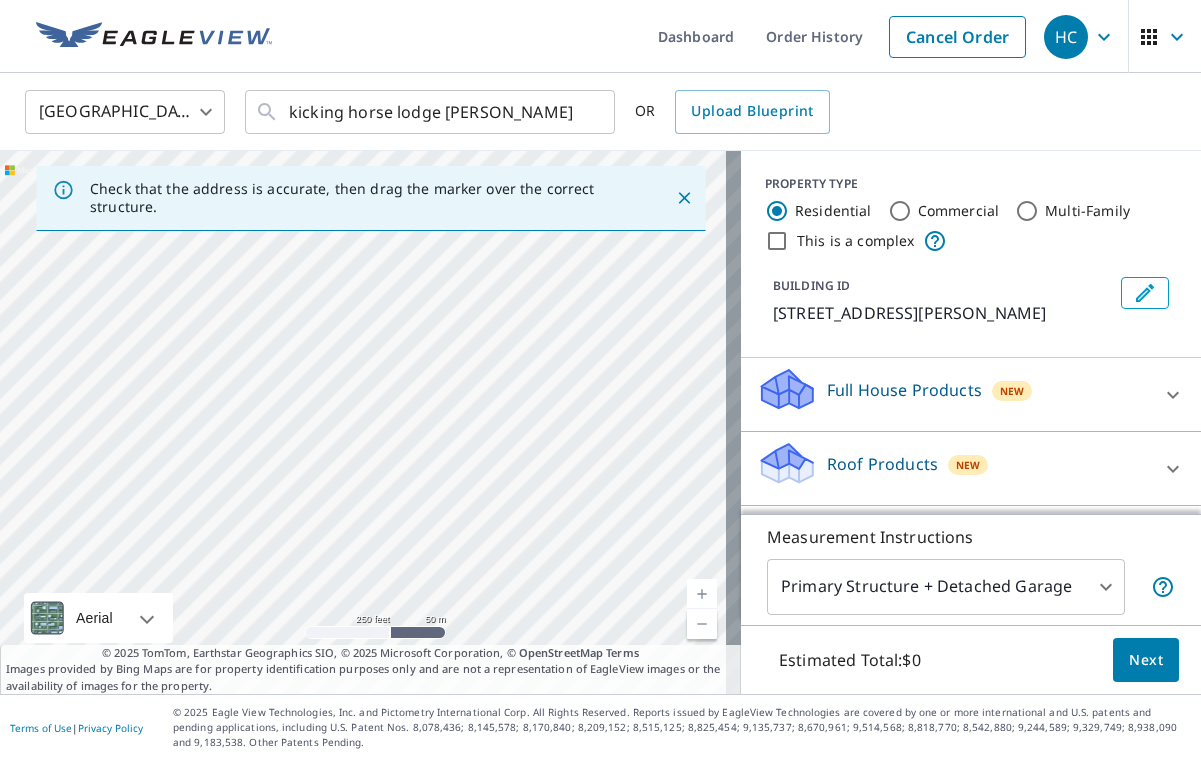 drag, startPoint x: 472, startPoint y: 480, endPoint x: 438, endPoint y: 467, distance: 36.40055 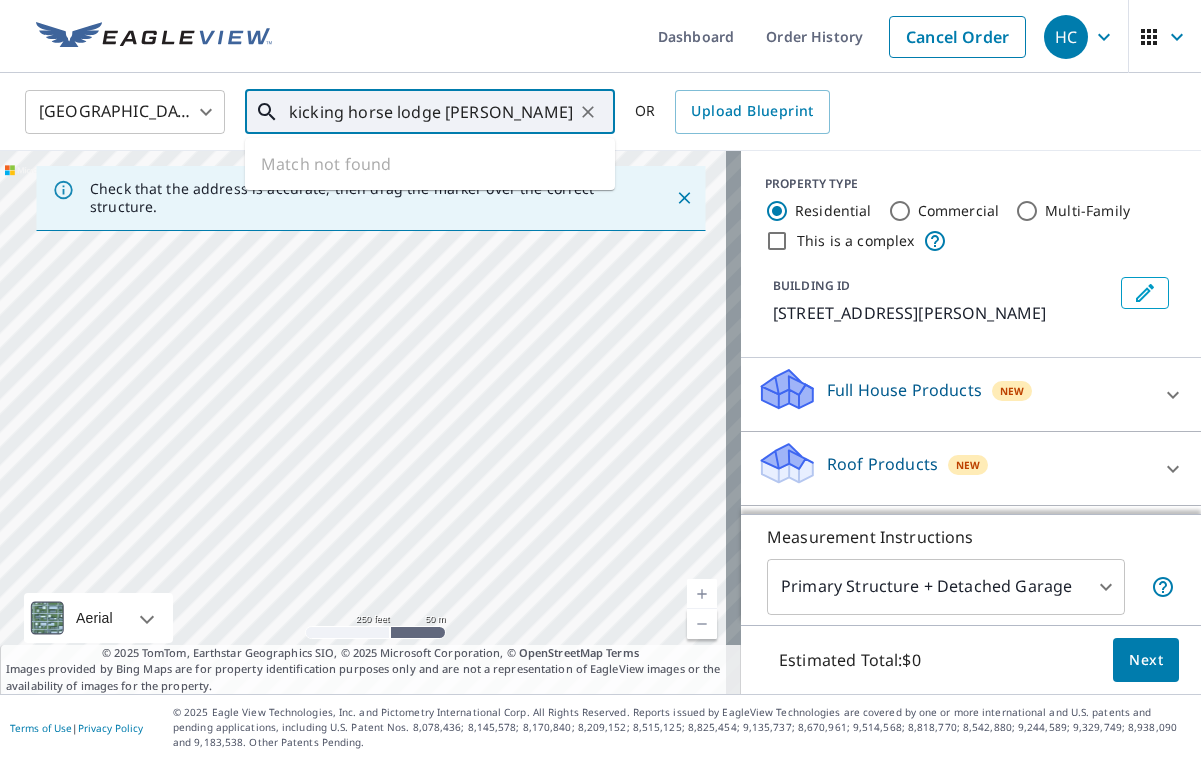 drag, startPoint x: 539, startPoint y: 118, endPoint x: 97, endPoint y: 118, distance: 442 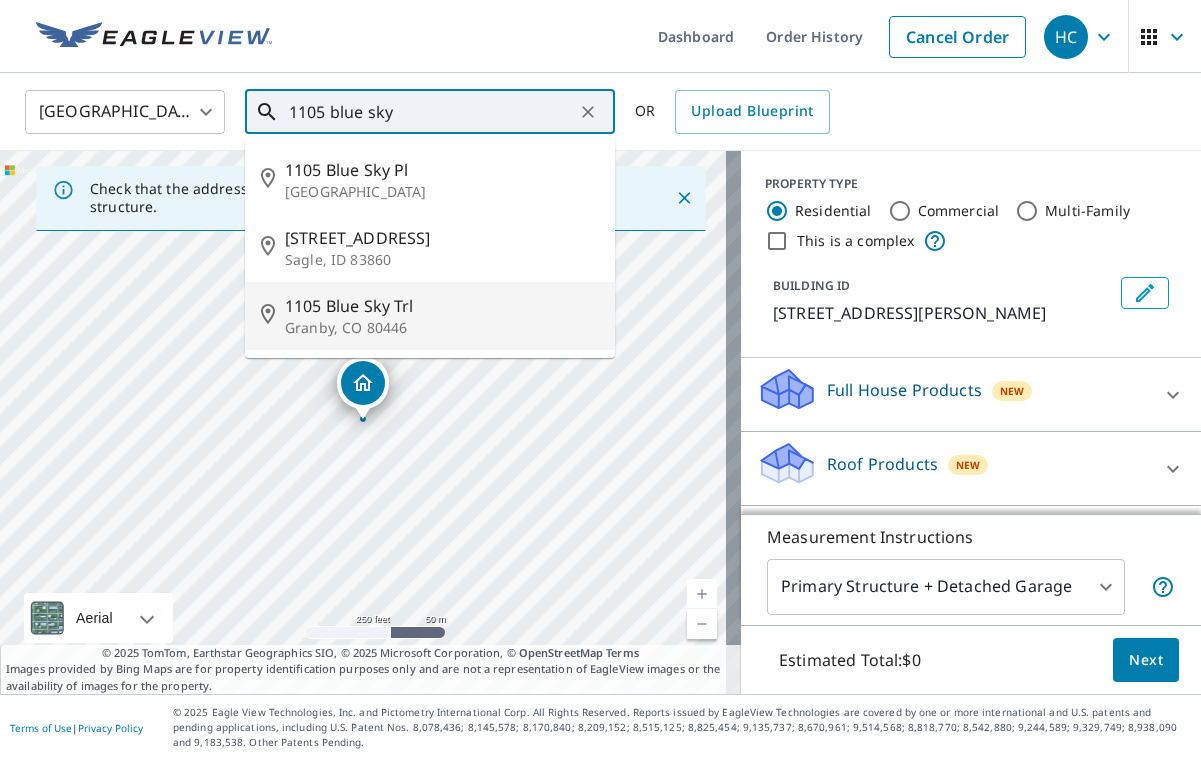 click on "1105 Blue Sky Trl" at bounding box center (442, 306) 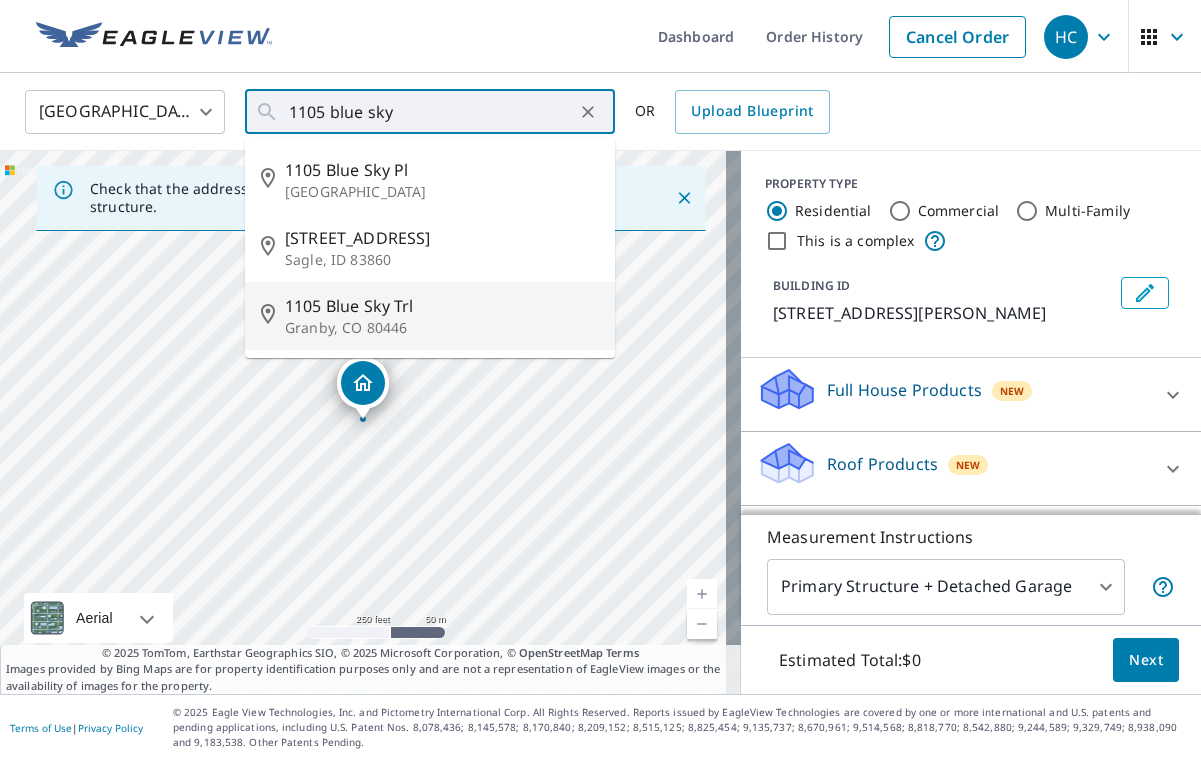 type on "[STREET_ADDRESS]" 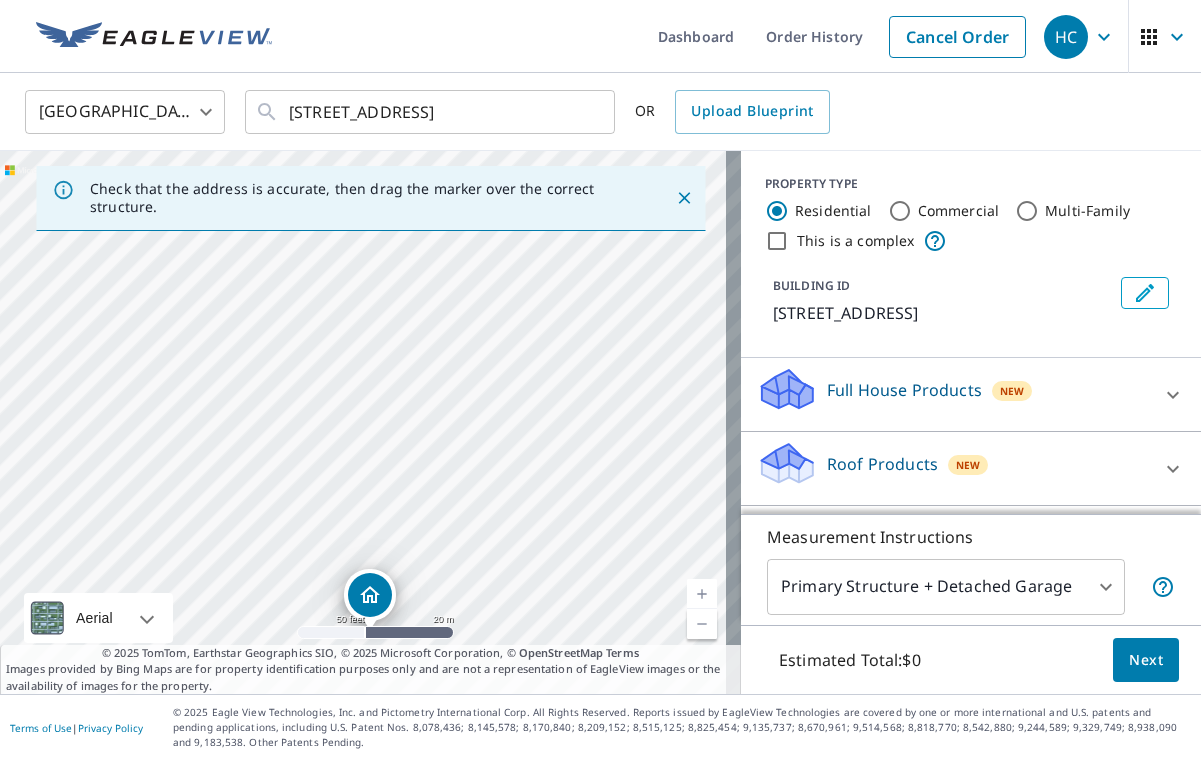 drag, startPoint x: 283, startPoint y: 411, endPoint x: 489, endPoint y: 785, distance: 426.9801 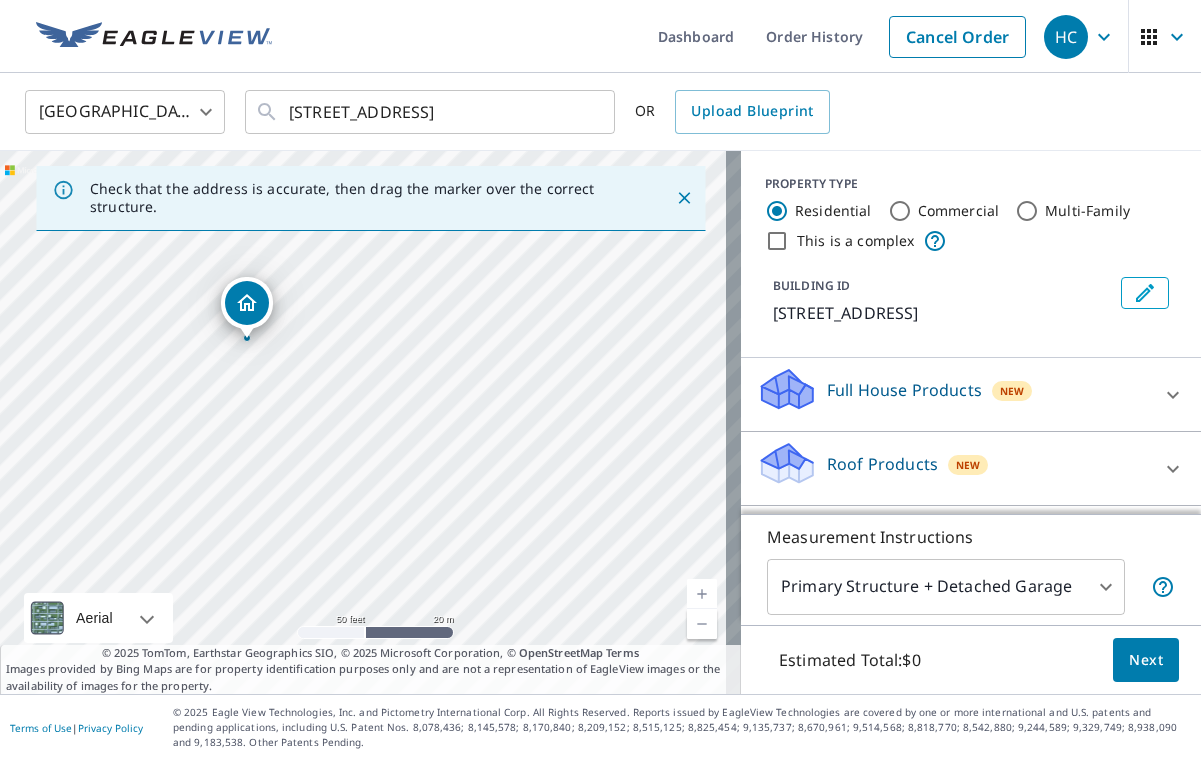 click on "[STREET_ADDRESS]" at bounding box center (370, 422) 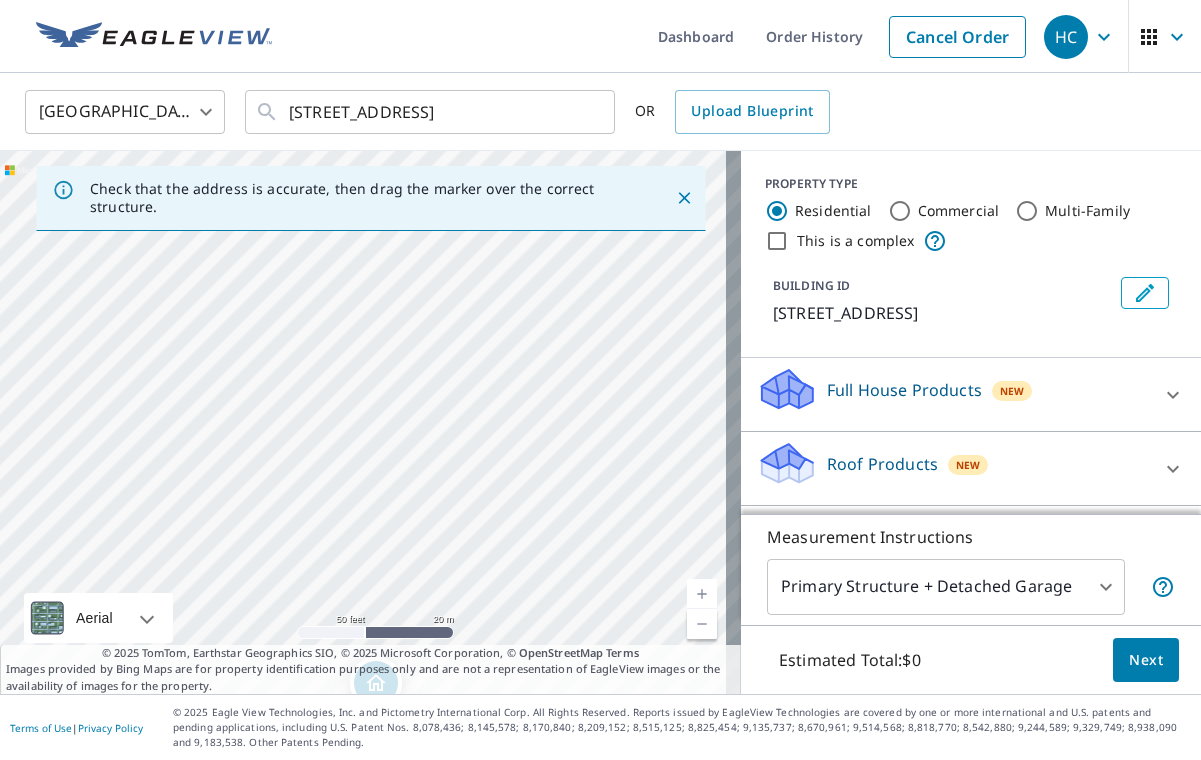 drag, startPoint x: 400, startPoint y: 270, endPoint x: 469, endPoint y: 837, distance: 571.183 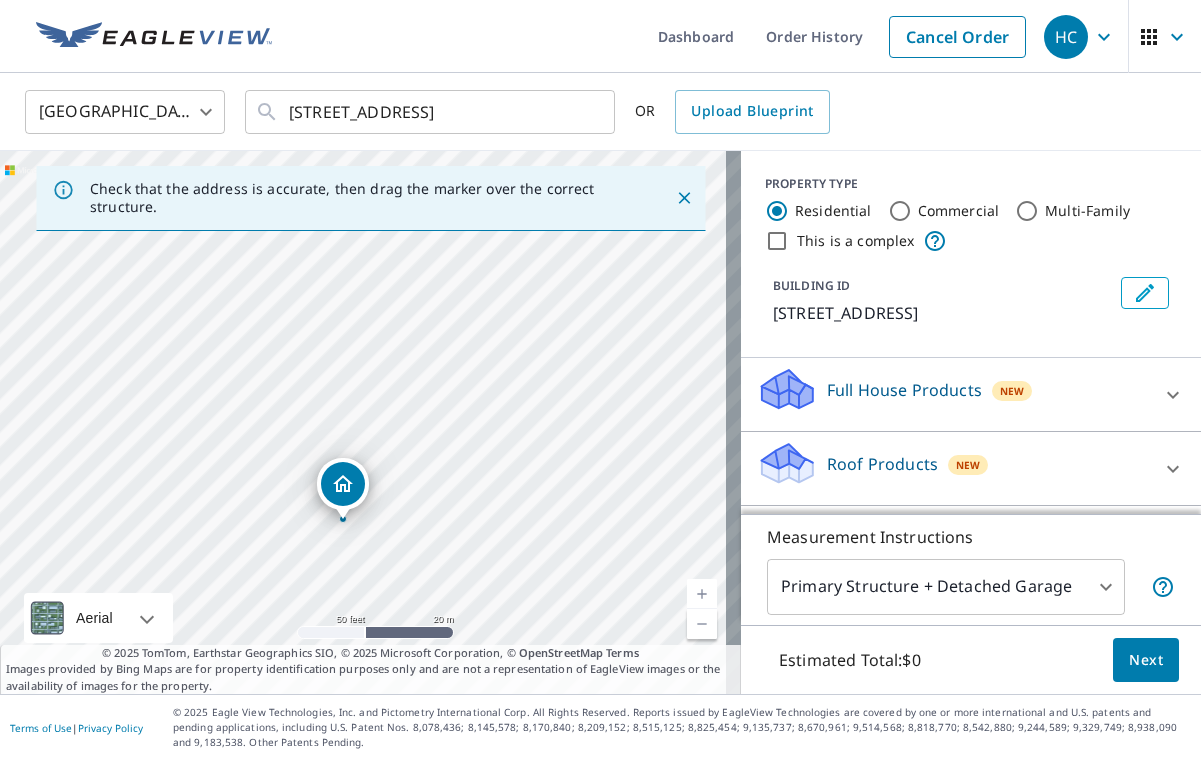 click on "[STREET_ADDRESS]" at bounding box center [370, 422] 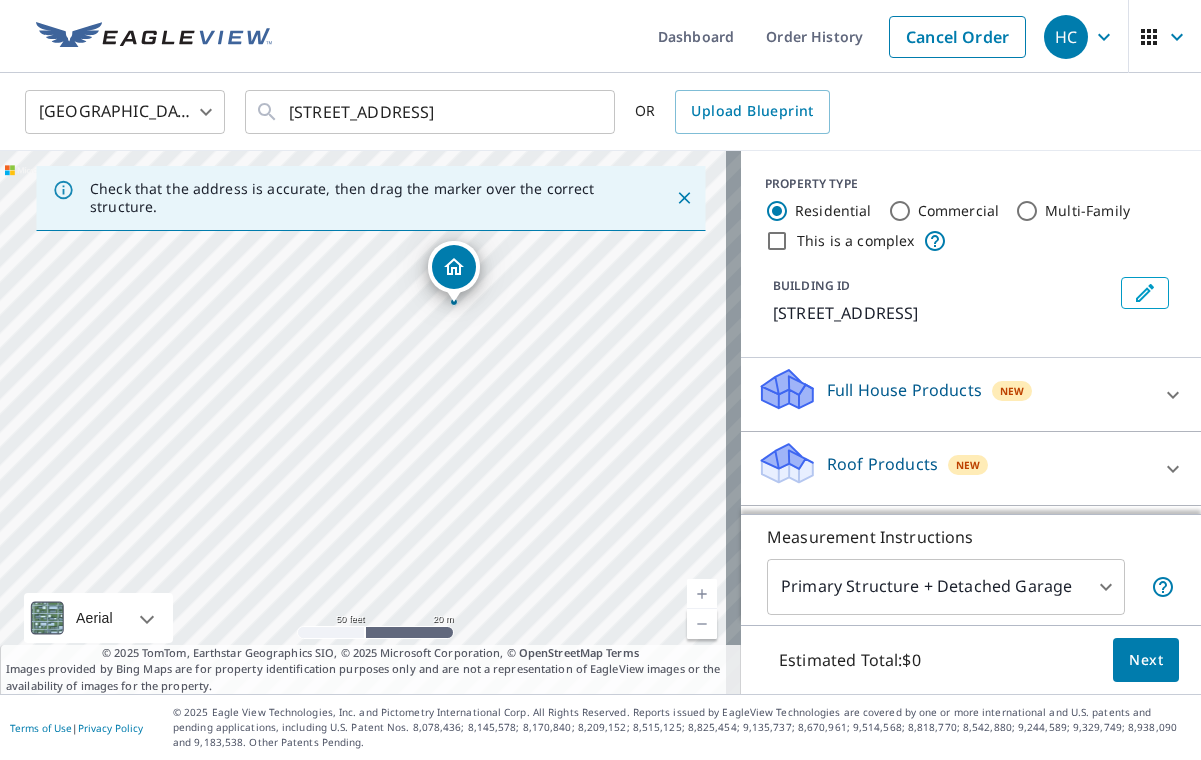 drag, startPoint x: 351, startPoint y: 493, endPoint x: 462, endPoint y: 276, distance: 243.74167 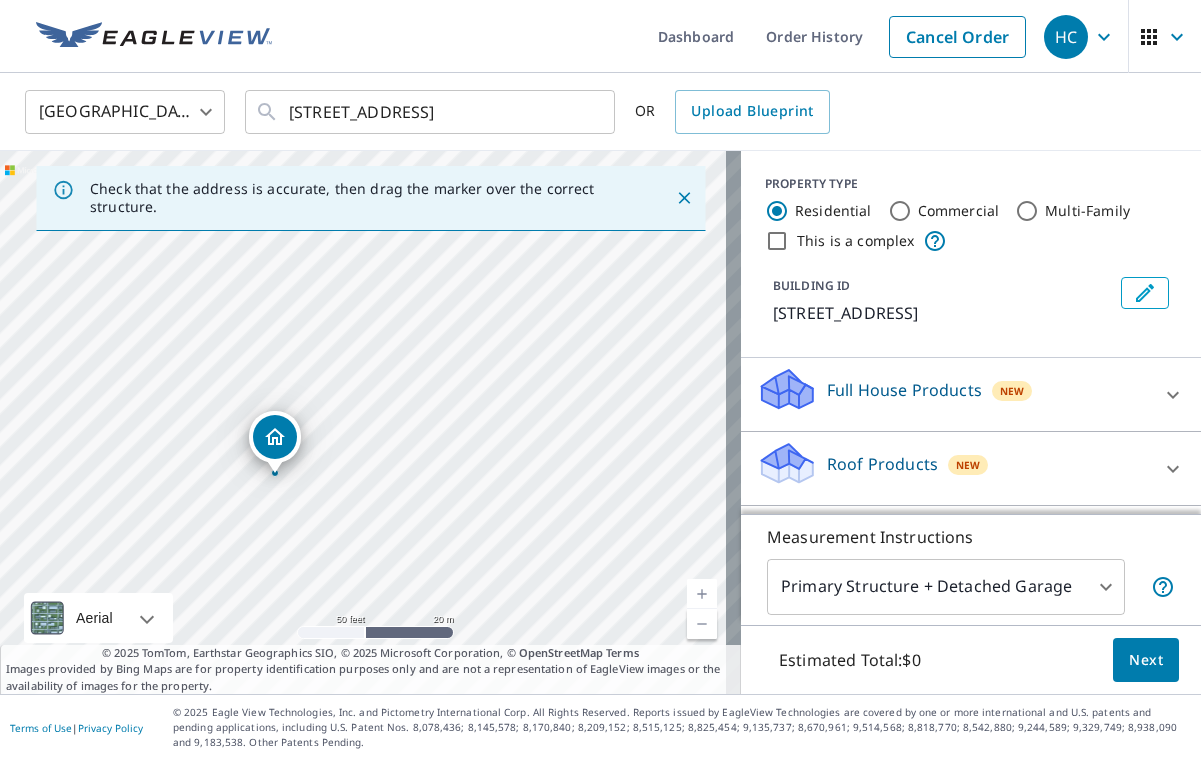 drag, startPoint x: 478, startPoint y: 591, endPoint x: 412, endPoint y: 689, distance: 118.15244 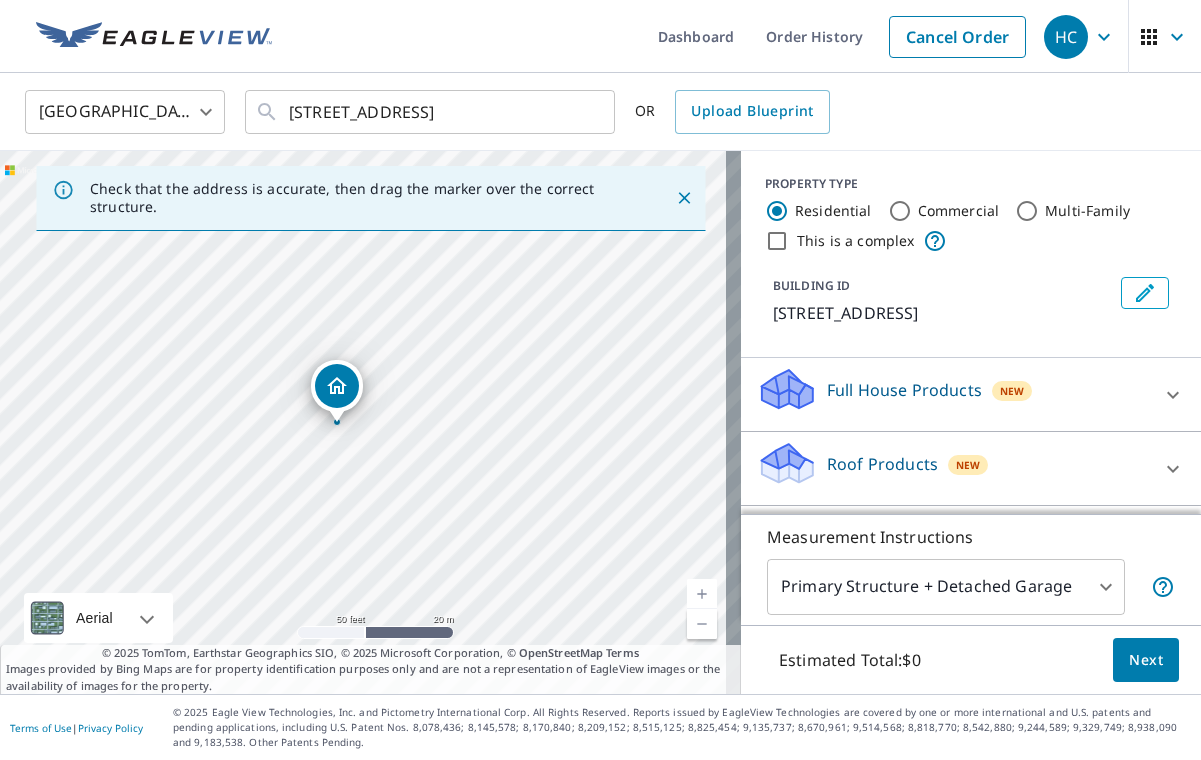 click on "[STREET_ADDRESS]" at bounding box center (370, 422) 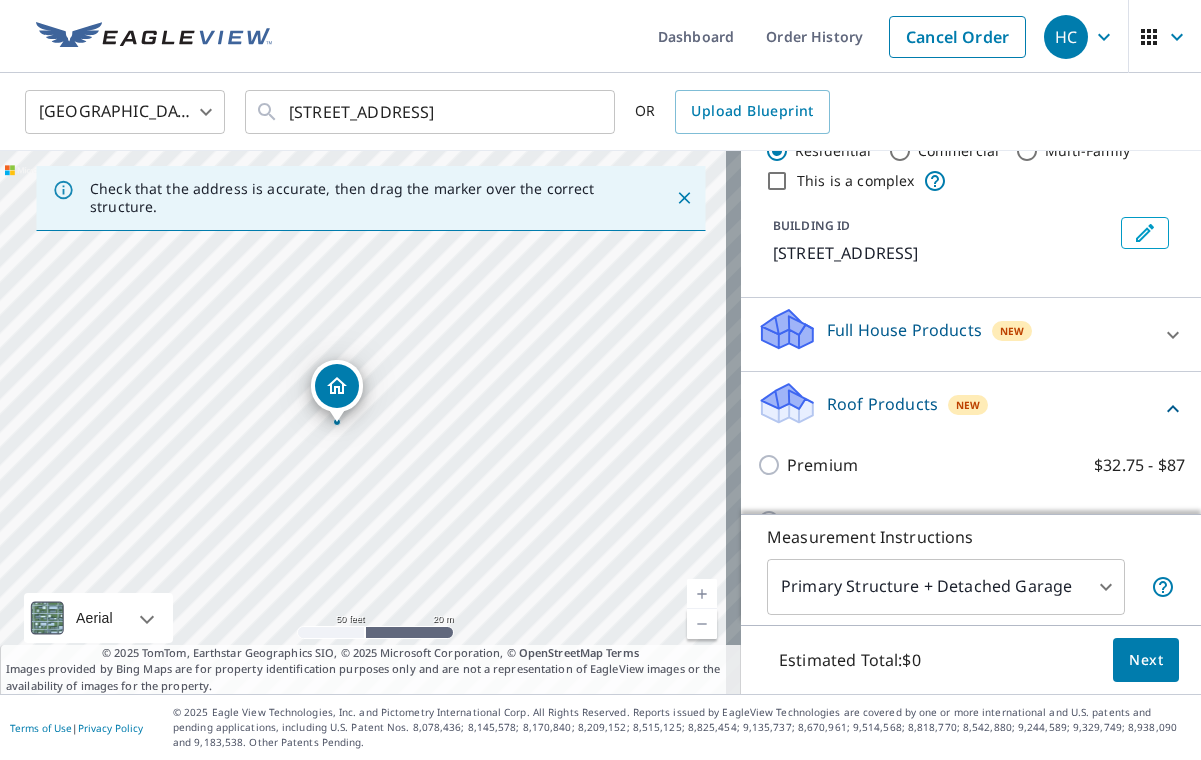 scroll, scrollTop: 106, scrollLeft: 0, axis: vertical 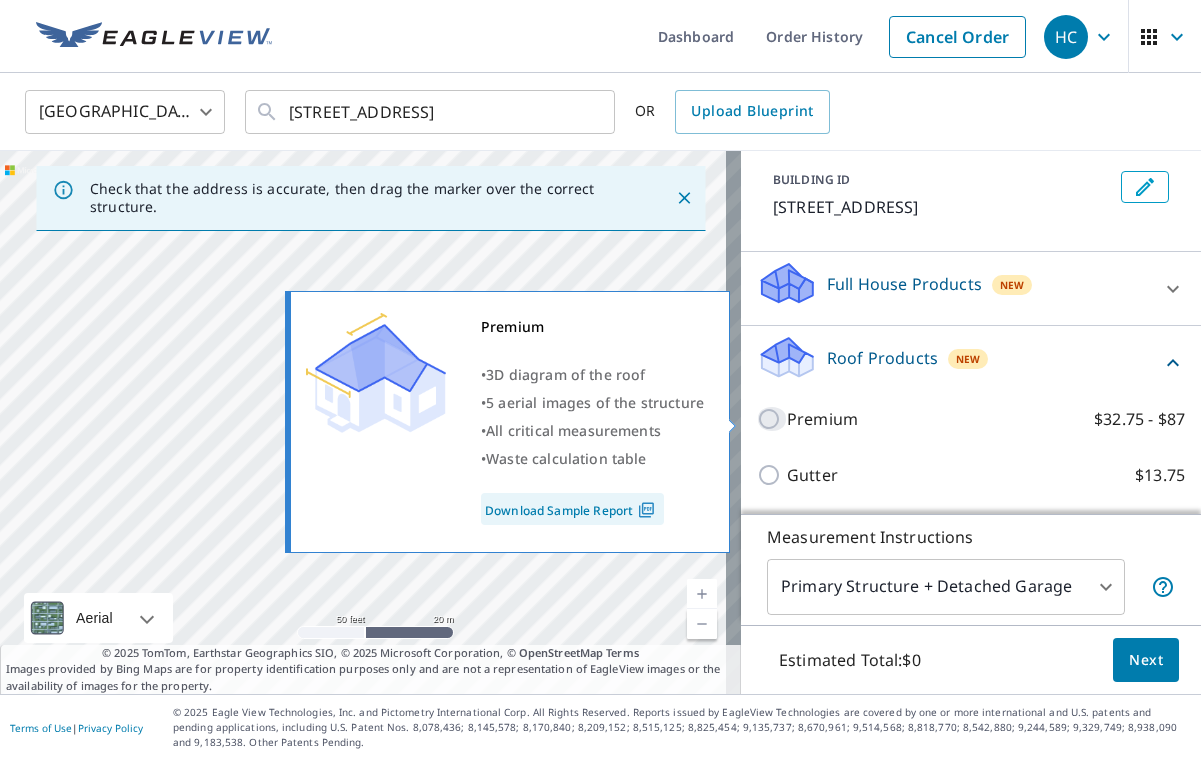 click on "Premium $32.75 - $87" at bounding box center [772, 419] 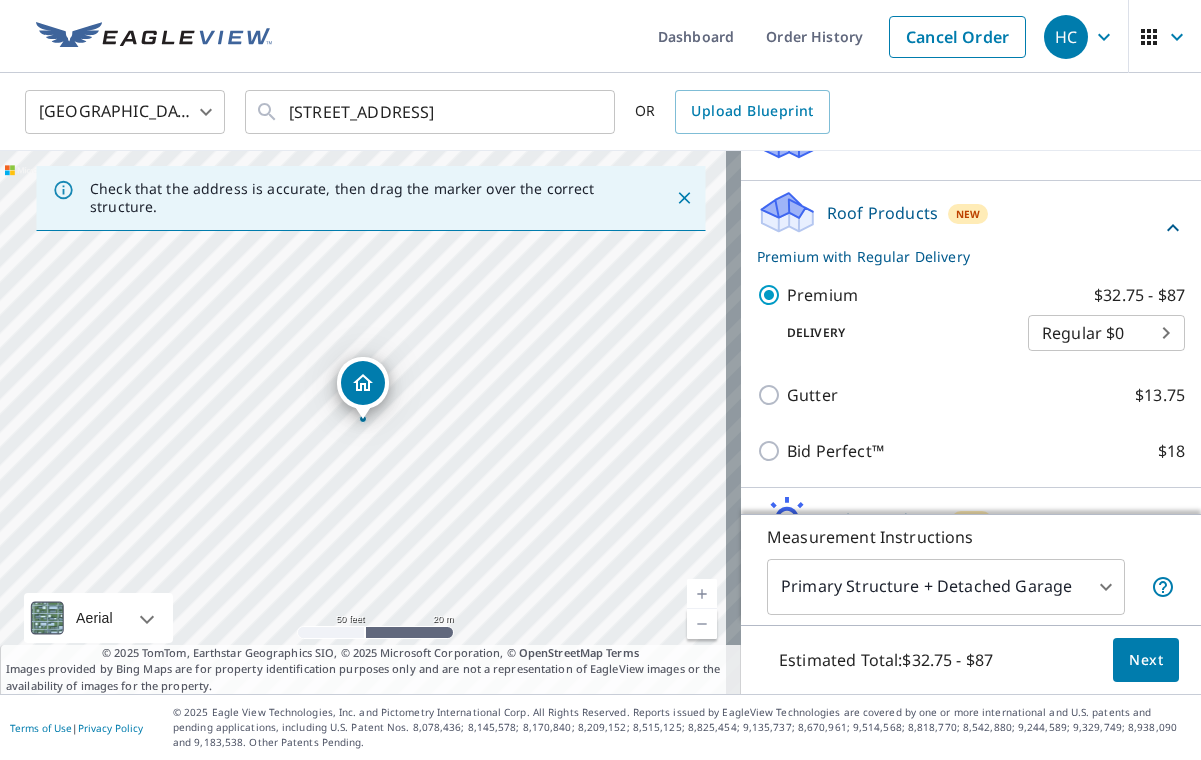 scroll, scrollTop: 373, scrollLeft: 0, axis: vertical 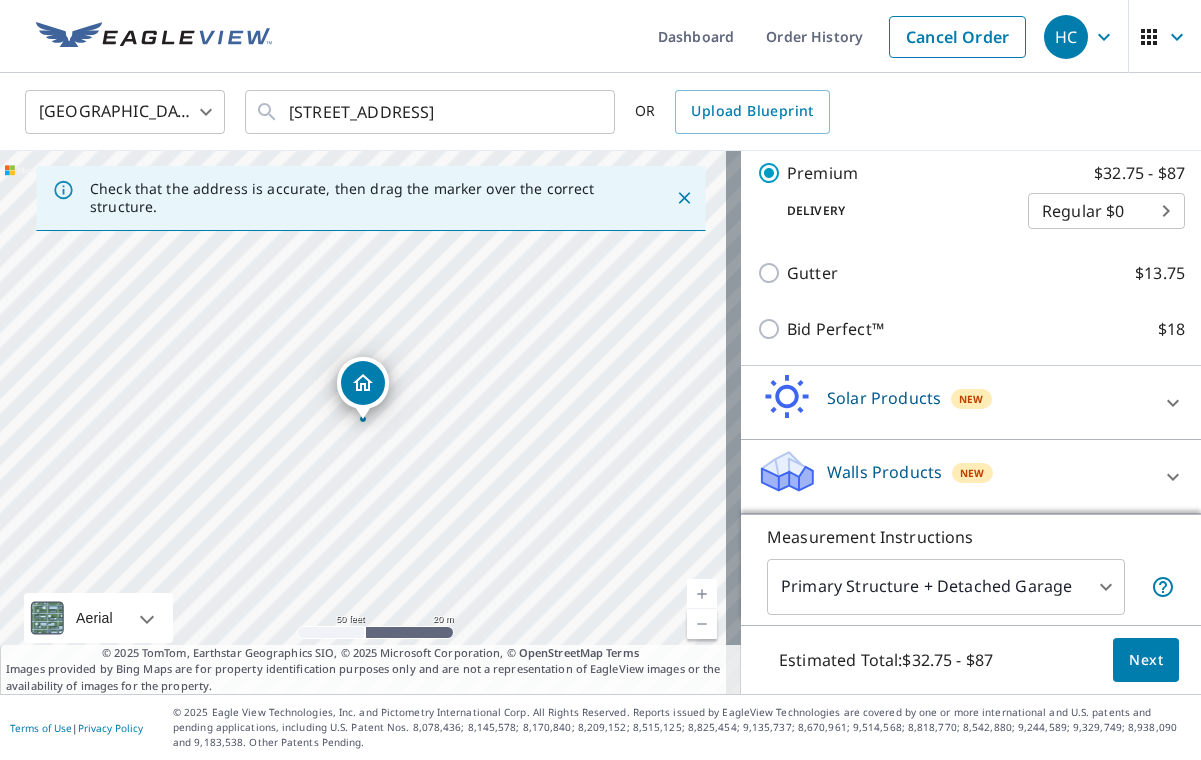 click on "Next" at bounding box center (1146, 660) 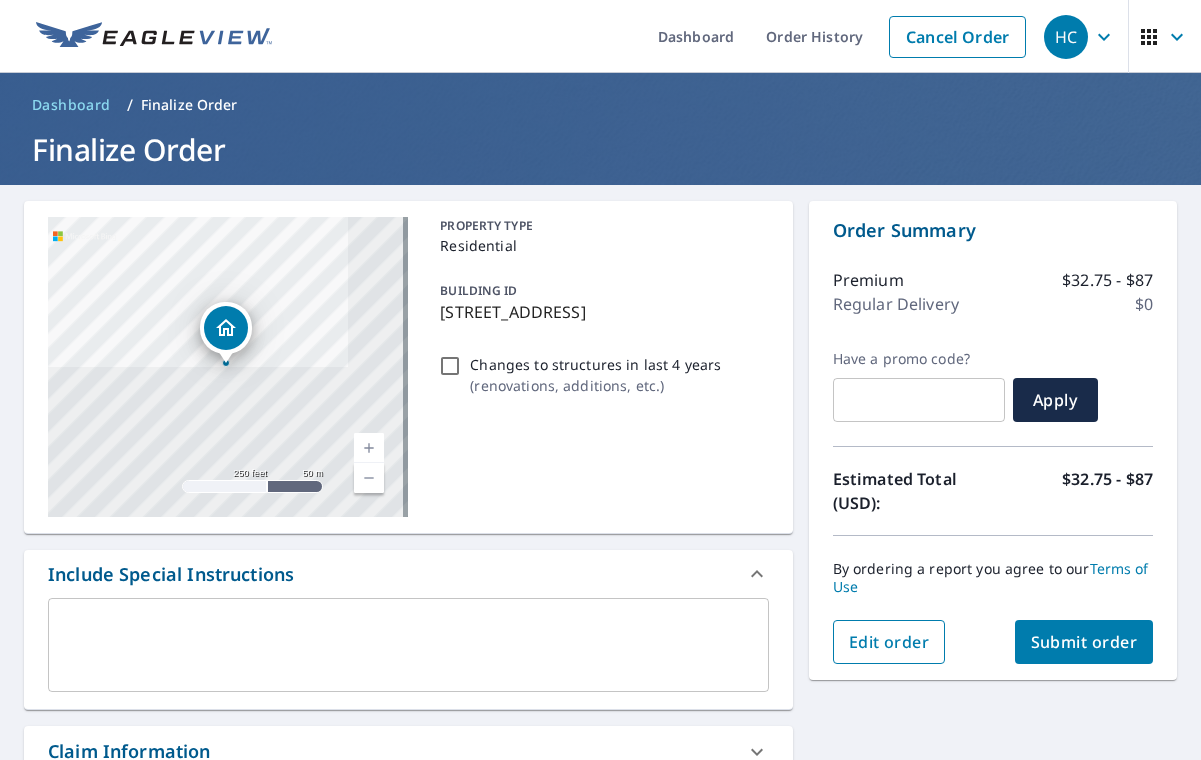 click on "Edit order" at bounding box center [889, 642] 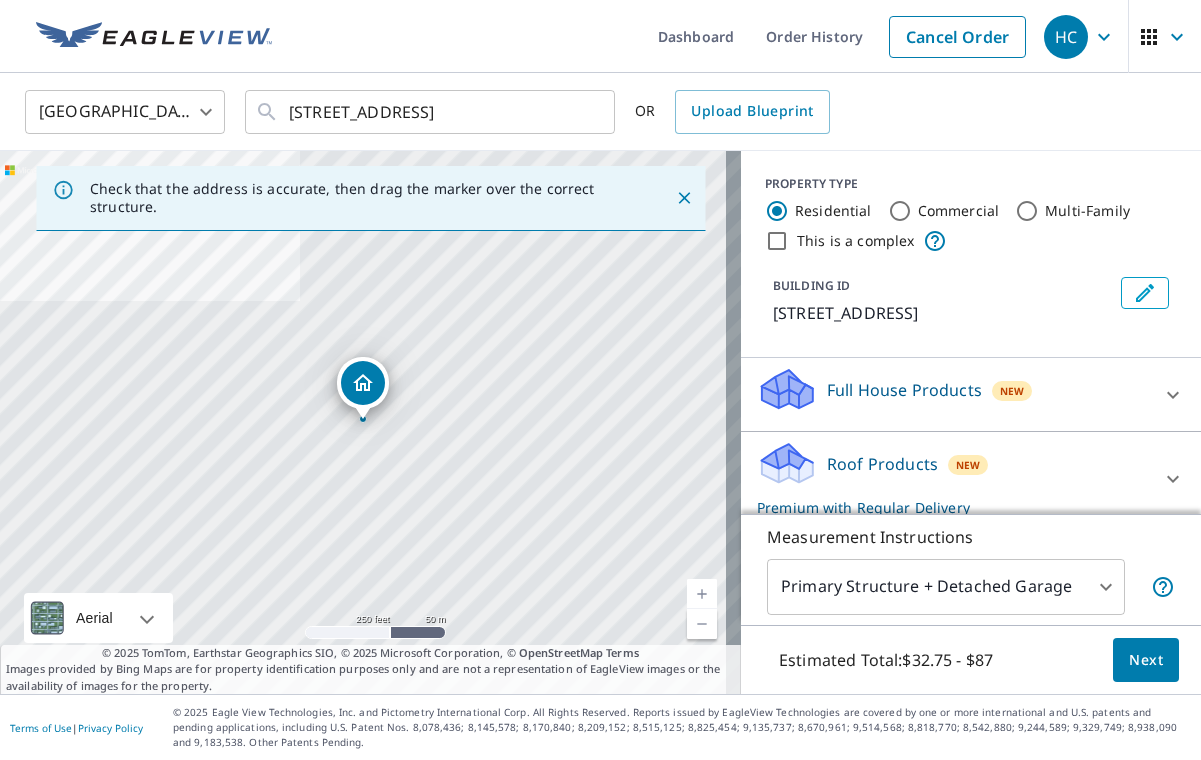 scroll, scrollTop: 4, scrollLeft: 0, axis: vertical 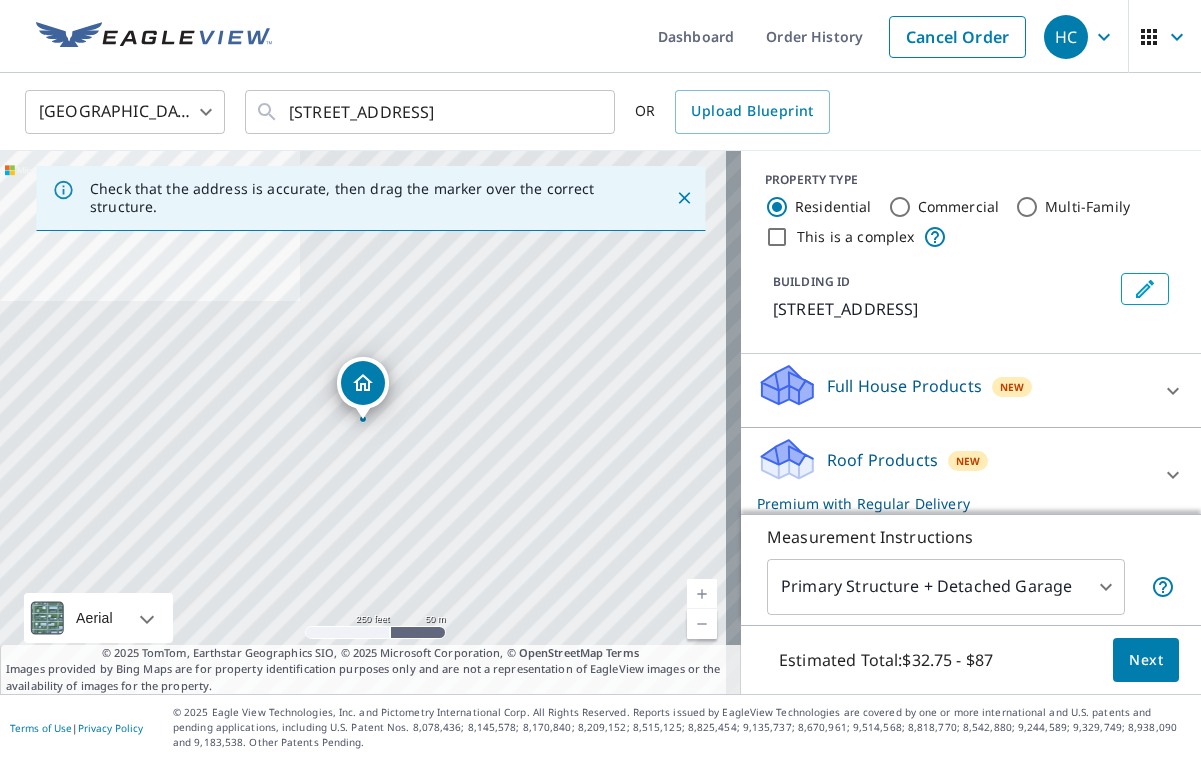 click 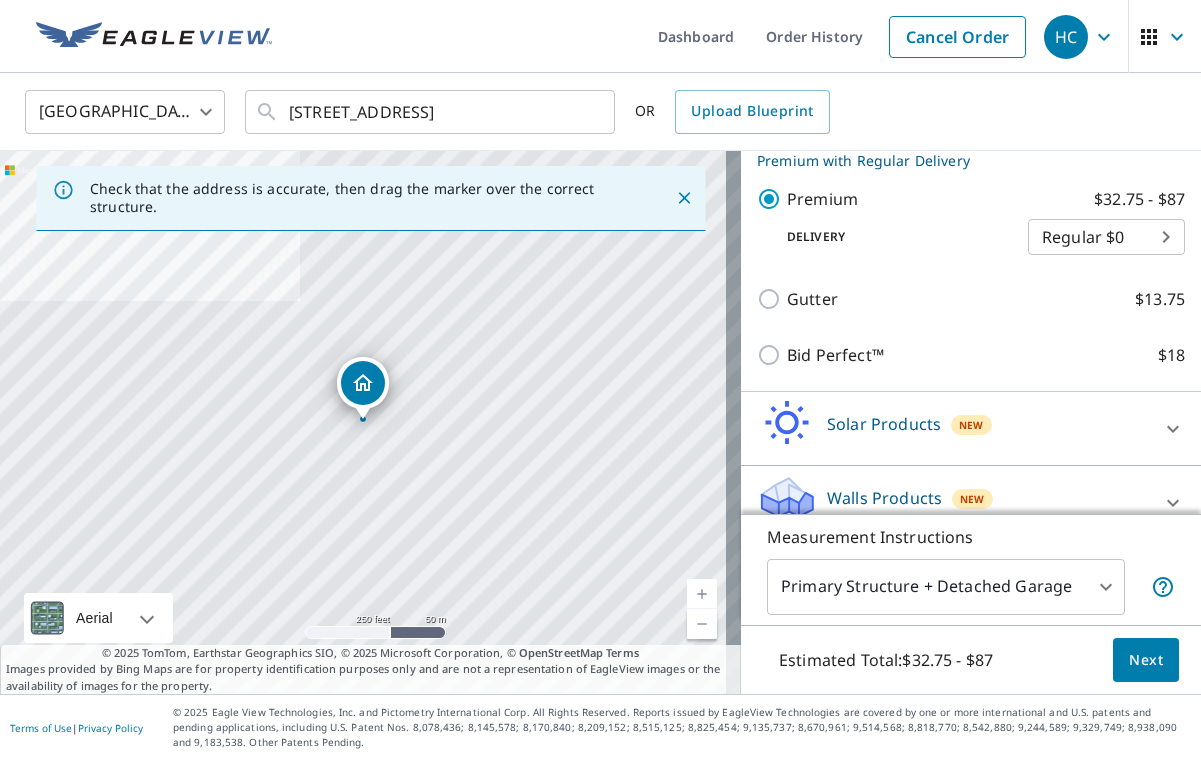 scroll, scrollTop: 373, scrollLeft: 0, axis: vertical 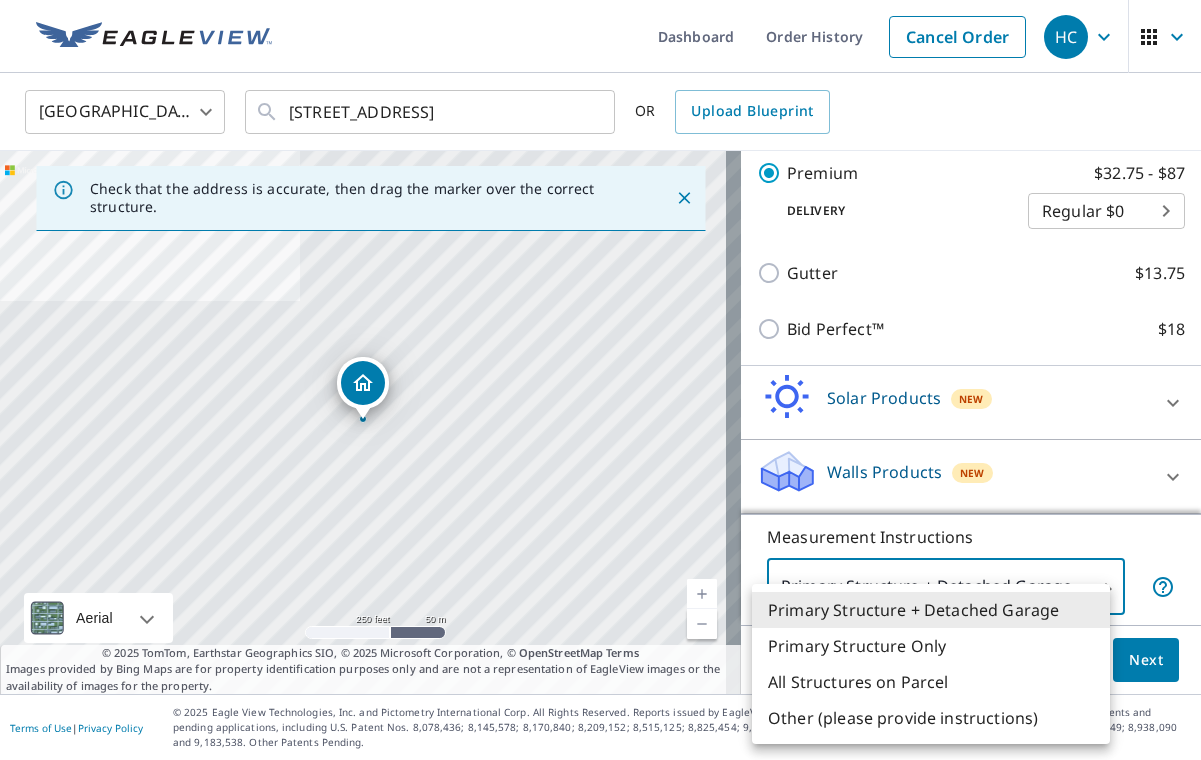 click on "HC HC
Dashboard Order History Cancel Order HC United States US ​ [STREET_ADDRESS] ​ OR Upload Blueprint Check that the address is accurate, then drag the marker over the correct structure. [STREET_ADDRESS] A standard road map Aerial A detailed look from above Labels Labels 250 feet 50 m © 2025 TomTom, © Vexcel Imaging, © 2025 Microsoft Corporation,  © OpenStreetMap Terms © 2025 TomTom, Earthstar Geographics SIO, © 2025 Microsoft Corporation, ©   OpenStreetMap   Terms Images provided by Bing Maps are for property identification purposes only and are not a representation of EagleView images or the availability of images for the property. PROPERTY TYPE Residential Commercial Multi-Family This is a complex BUILDING ID [STREET_ADDRESS] Full House Products New Full House™ $105 Roof Products New Premium with Regular Delivery Premium $32.75 - $87 Delivery Regular $0 8 ​ Gutter $13.75 Bid Perfect™ $18 Solar Products New $63.25 1" at bounding box center [600, 380] 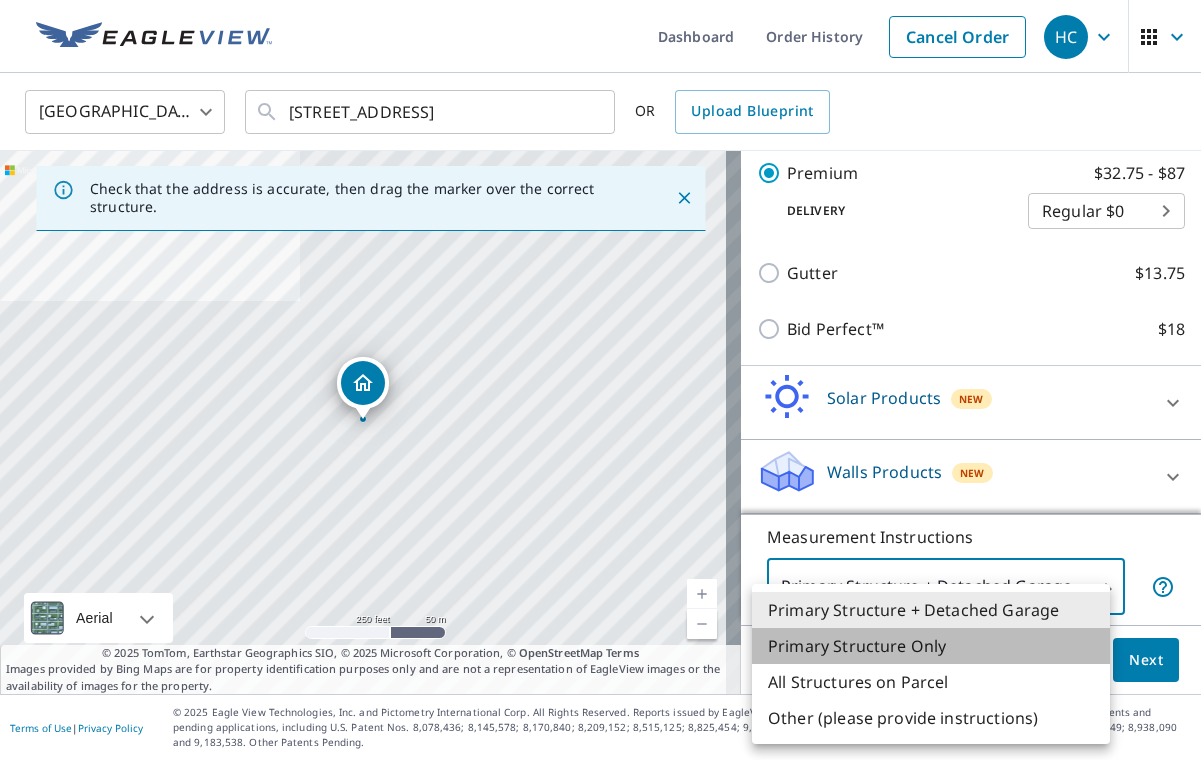 click on "Primary Structure Only" at bounding box center (931, 646) 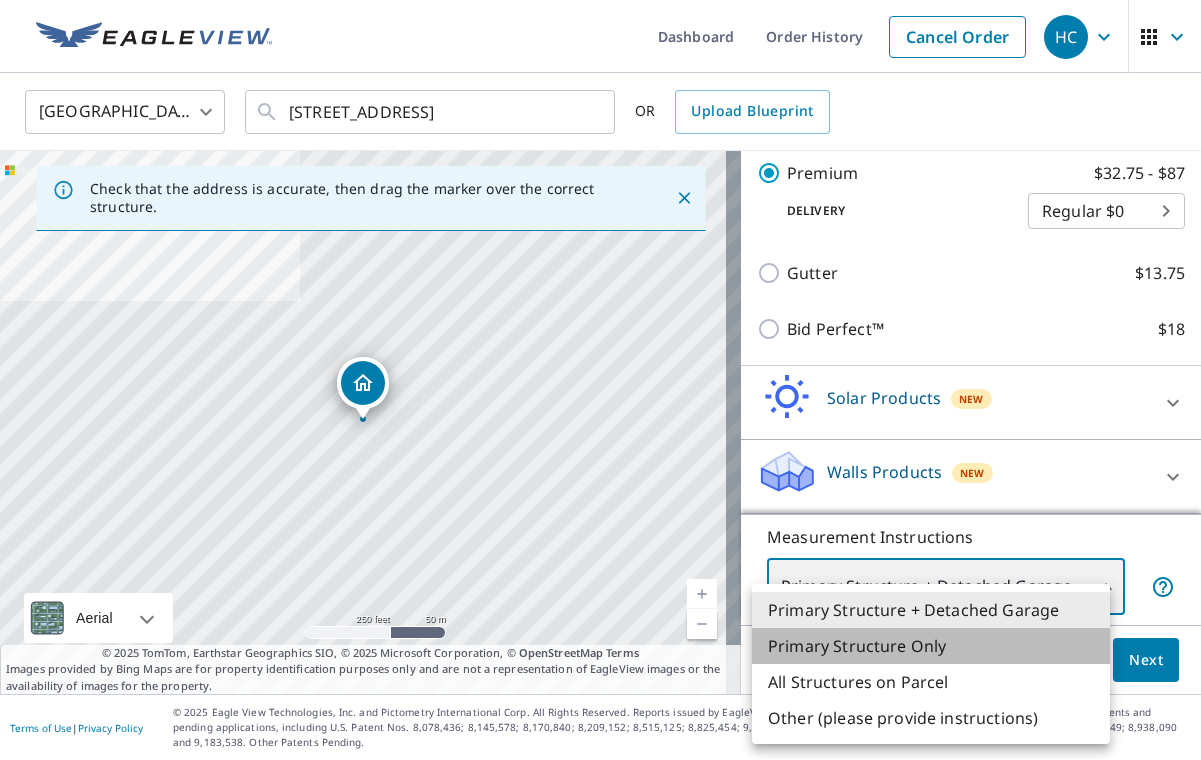 type on "2" 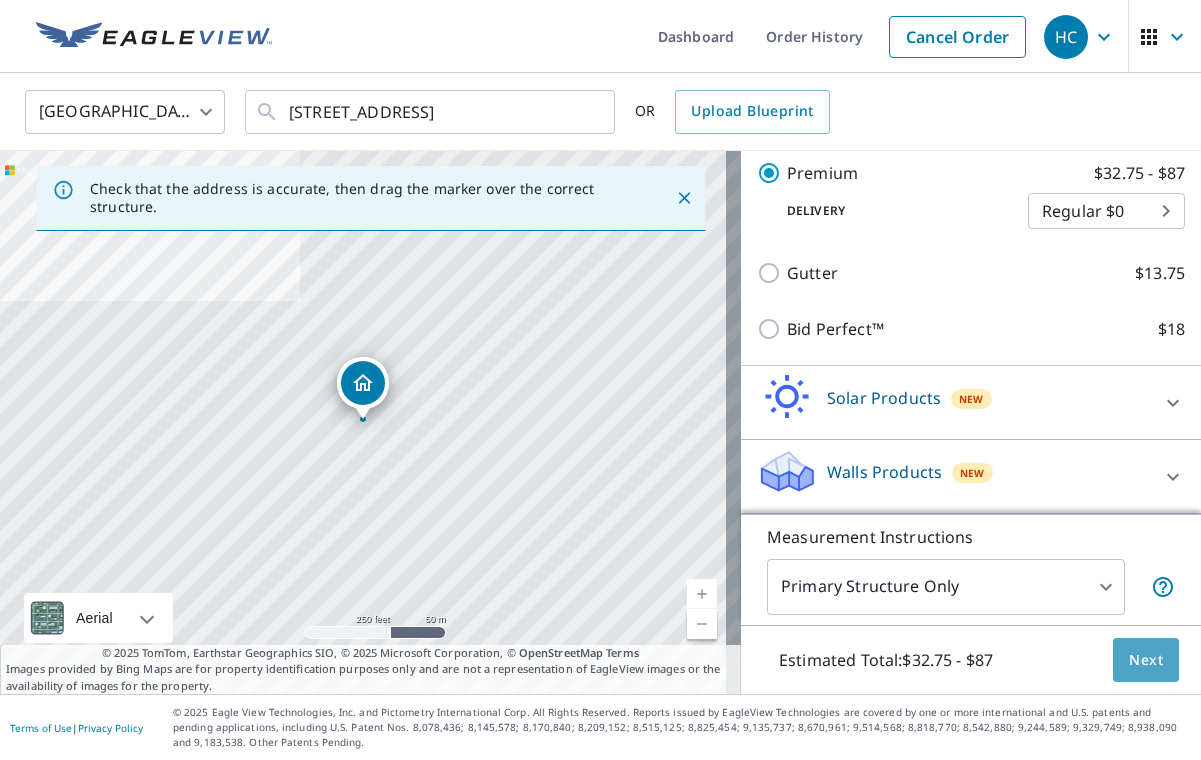 click on "Next" at bounding box center [1146, 660] 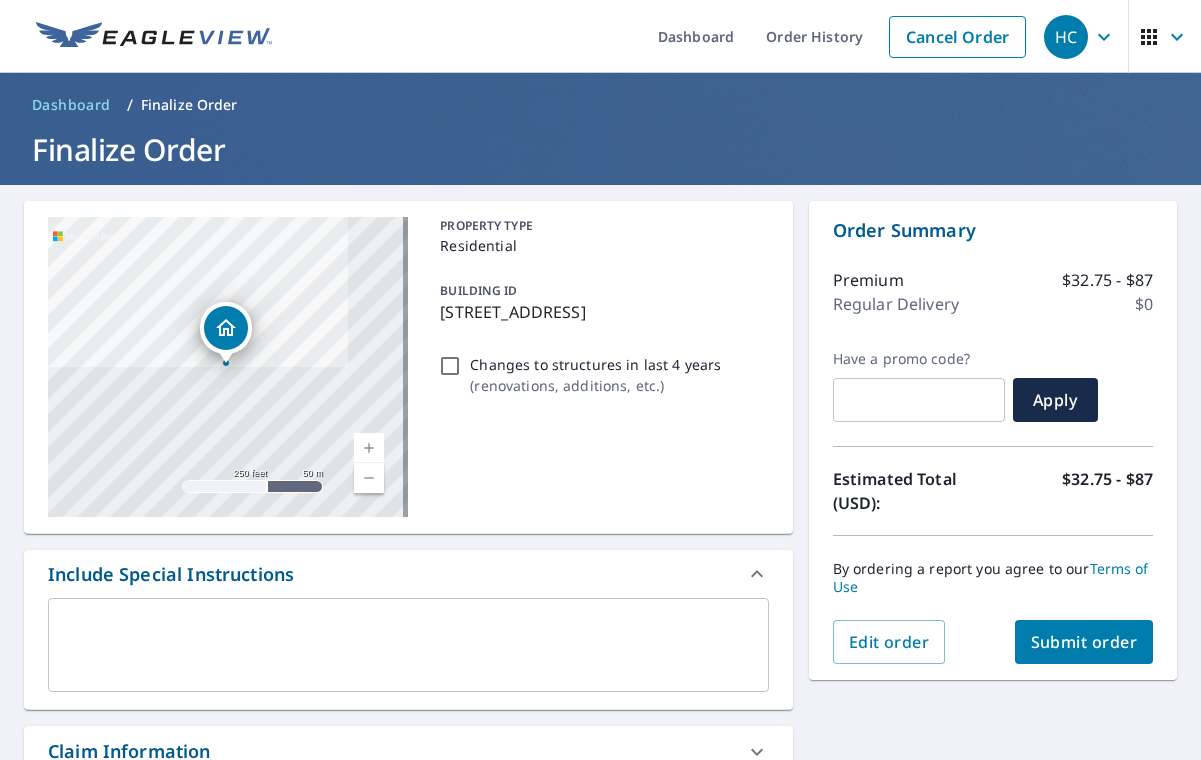 click on "Submit order" at bounding box center (1084, 642) 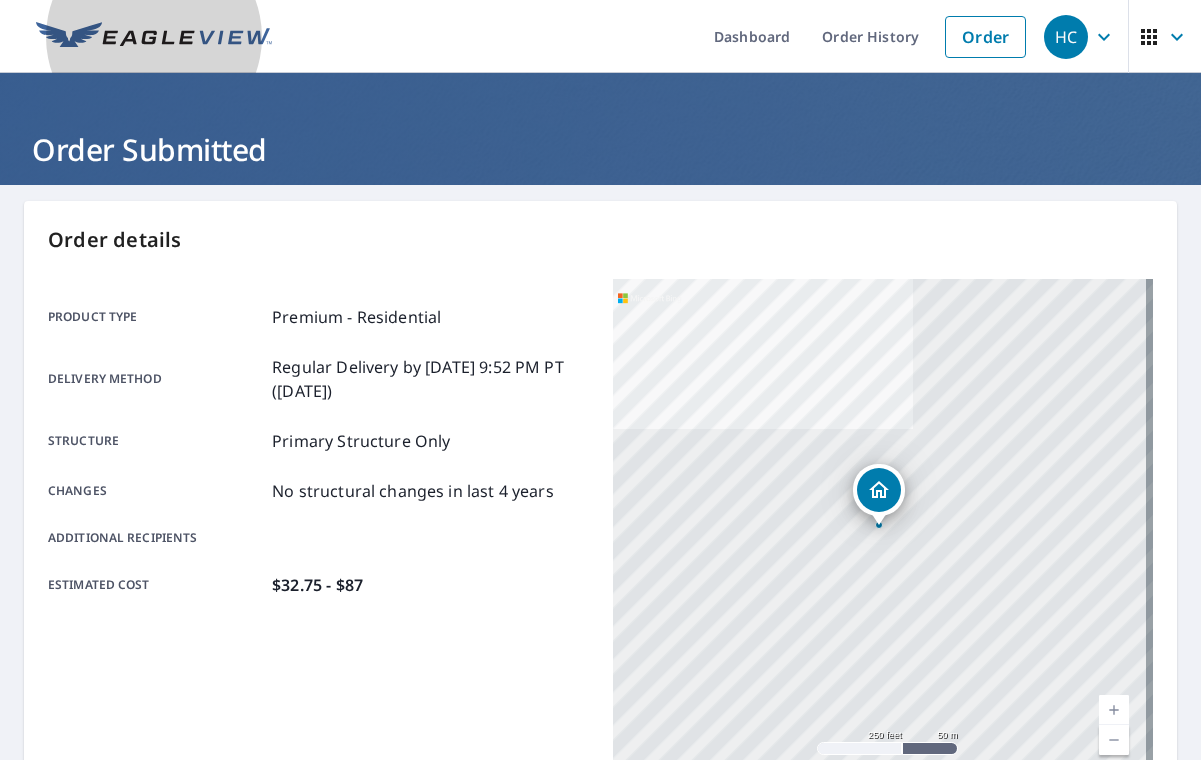 click at bounding box center [154, 37] 